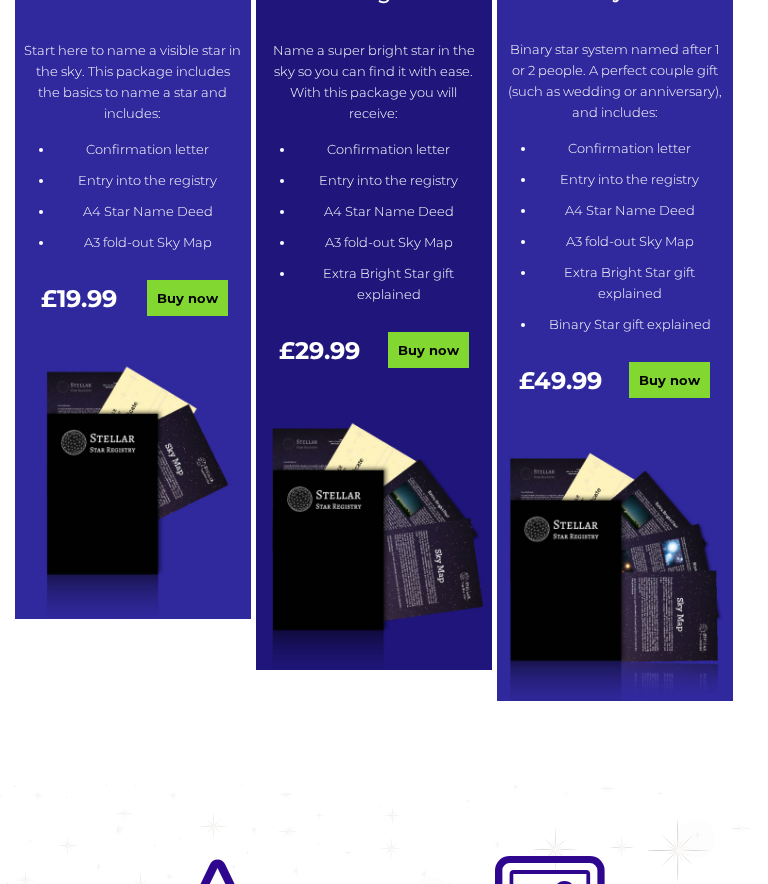 scroll, scrollTop: 788, scrollLeft: 0, axis: vertical 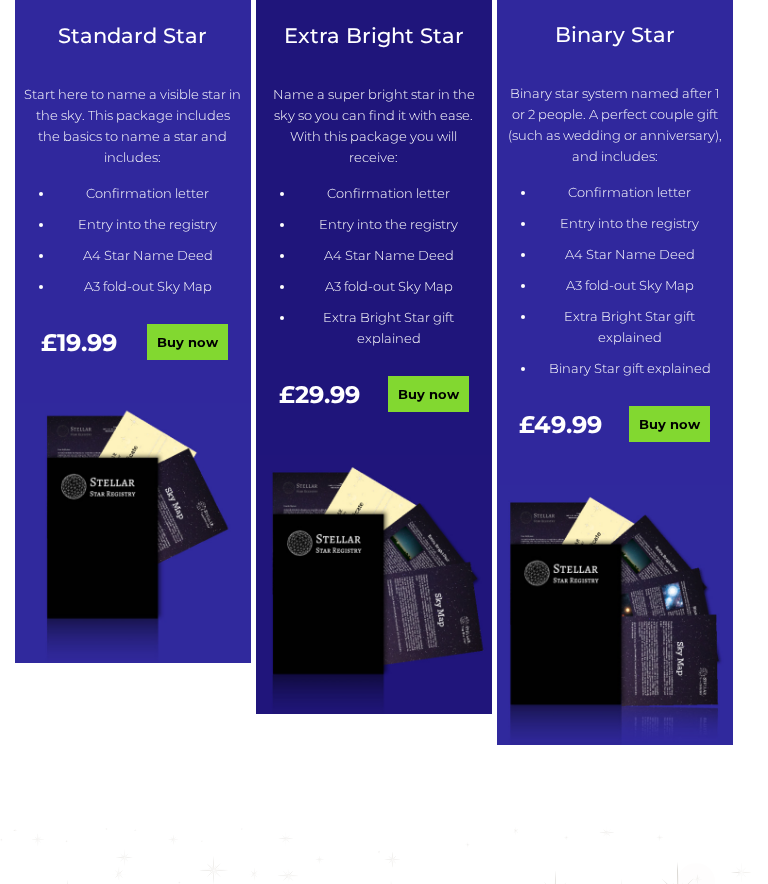 click on "Buy now" at bounding box center (669, 424) 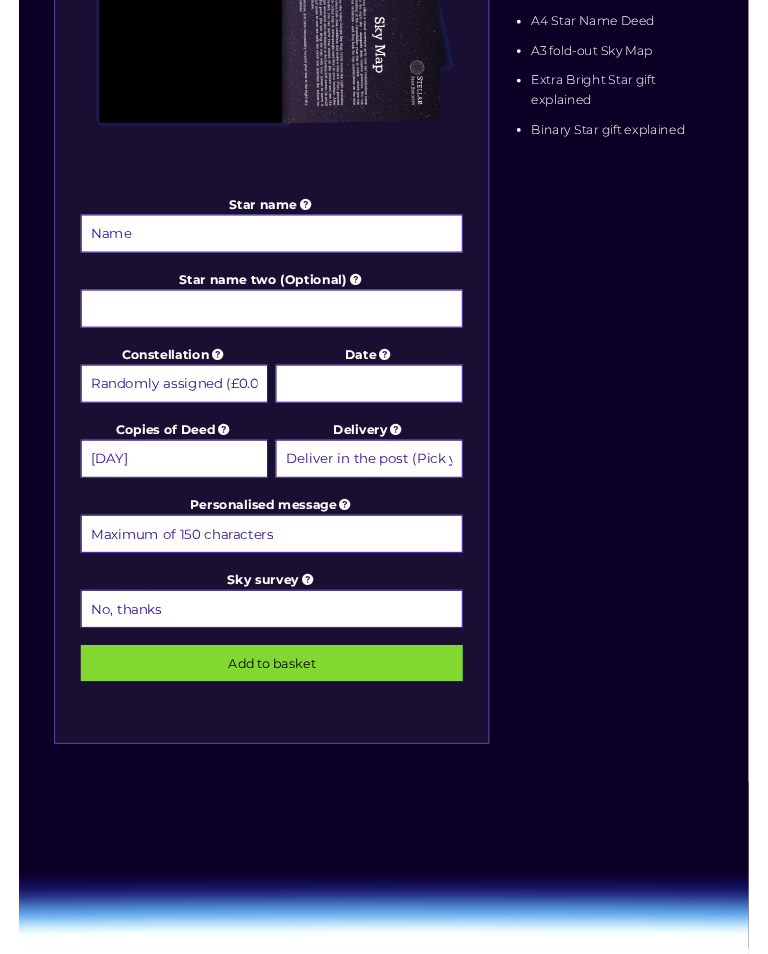 scroll, scrollTop: 648, scrollLeft: 0, axis: vertical 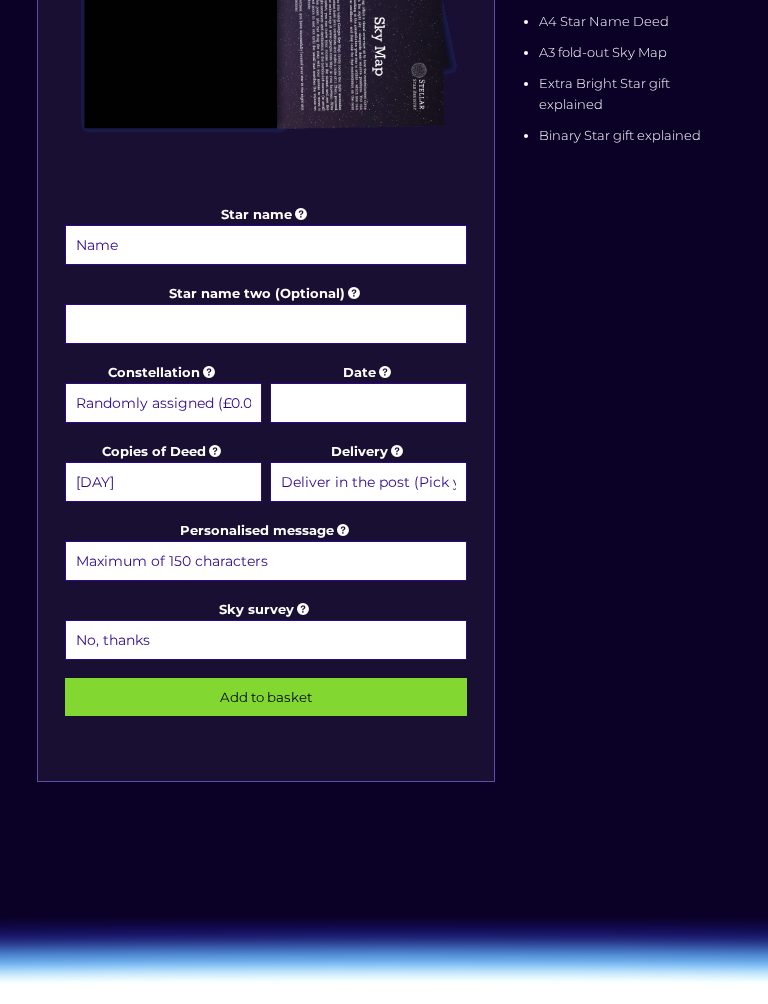 click on "Randomly assigned (£0.00)
[CONSTELLATION] - [DATE] - [DATE] (+£9.99)
[CONSTELLATION] - [DATE] - [DATE] (+£9.99)
[CONSTELLATION] - [DATE] - [DATE] (+£9.99)
[CONSTELLATION] - [DATE] - [DATE] (+£9.99)
[CONSTELLATION] - [DATE] - [DATE] (+£9.99)
[CONSTELLATION] - [DATE] - [DATE] (+£9.99)
[CONSTELLATION] - [DATE] - [DATE] (+£9.99)
[CONSTELLATION] - [DATE] - [DATE] (+£9.99)
[CONSTELLATION] - [DATE] - [DATE] (+£9.99)
[CONSTELLATION] - [DATE] - [DATE] (+£9.99)
[CONSTELLATION] - [DATE] - [DATE] (+£9.99)
[CONSTELLATION] - [DATE] - [DATE] (+£9.99)
[CONSTELLATION] - For the princess (+£9.99)" at bounding box center (163, 403) 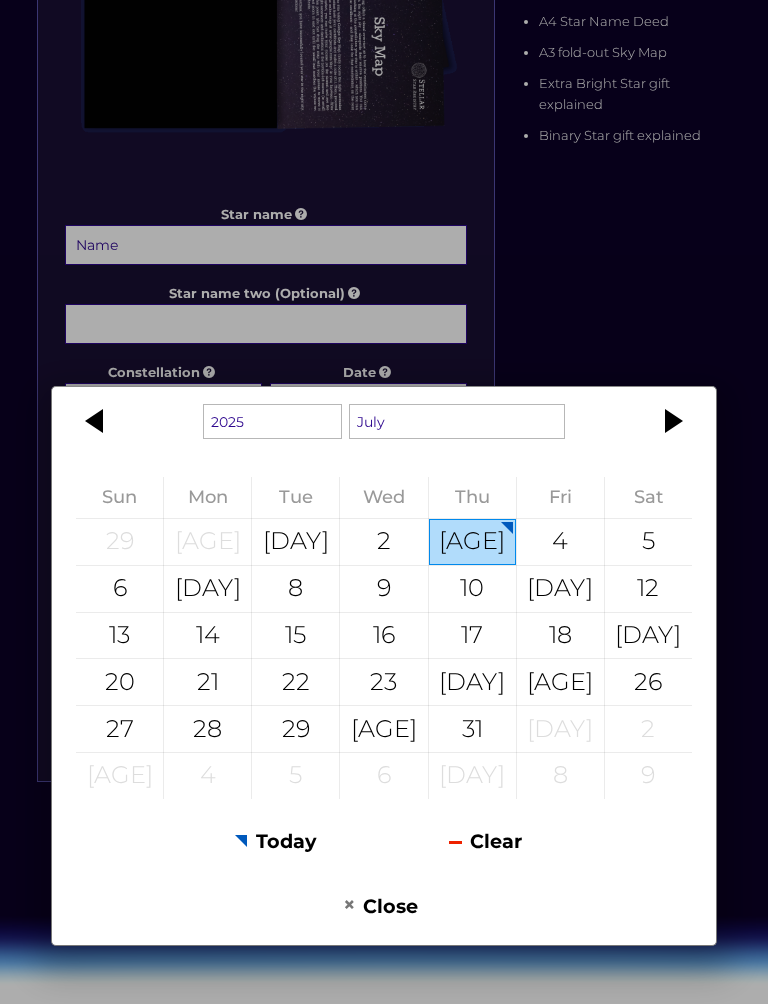 click on "[DAY]" at bounding box center [472, 682] 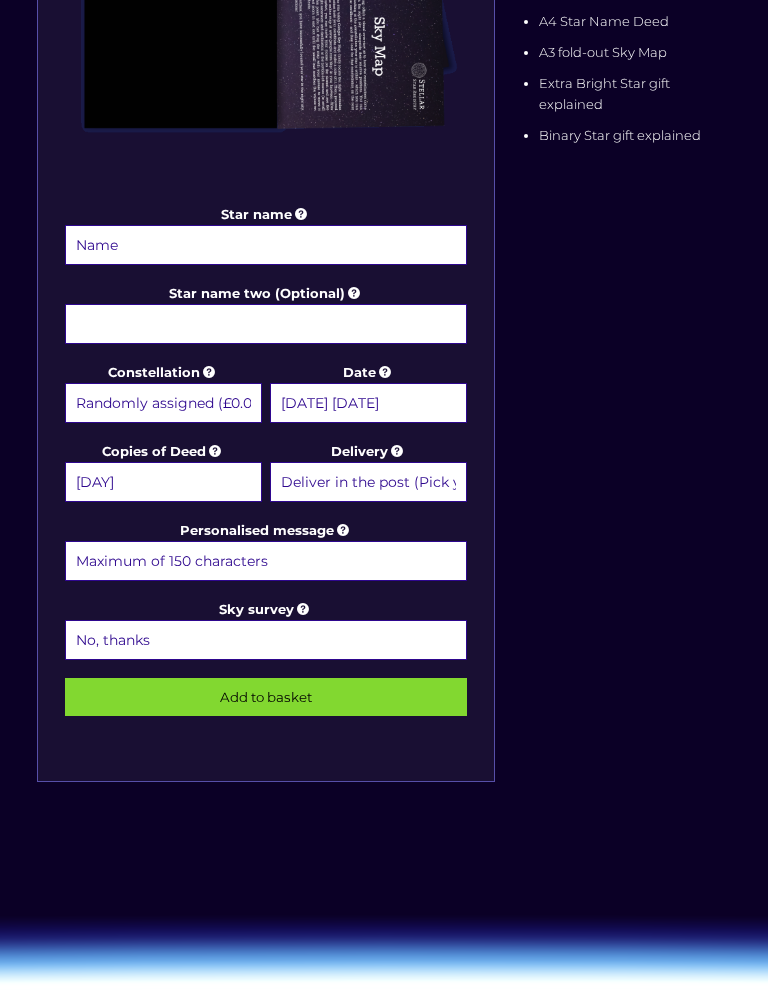 click on "Star name" at bounding box center (266, 245) 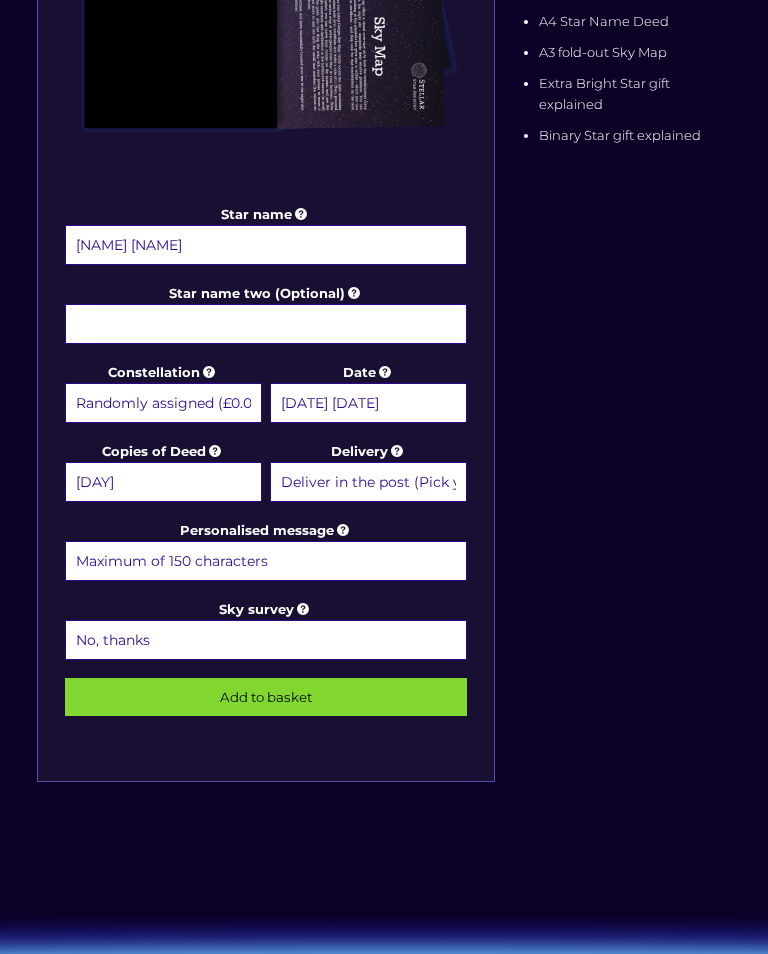 type on "[NAME] [NAME]" 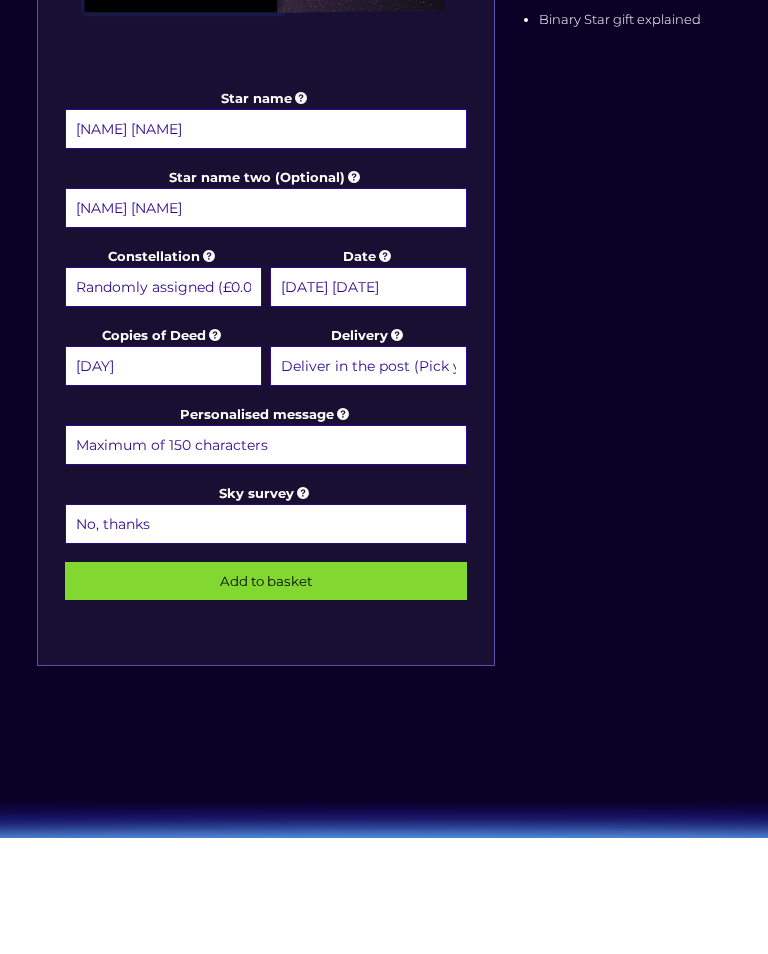 type on "[NAME] [NAME]" 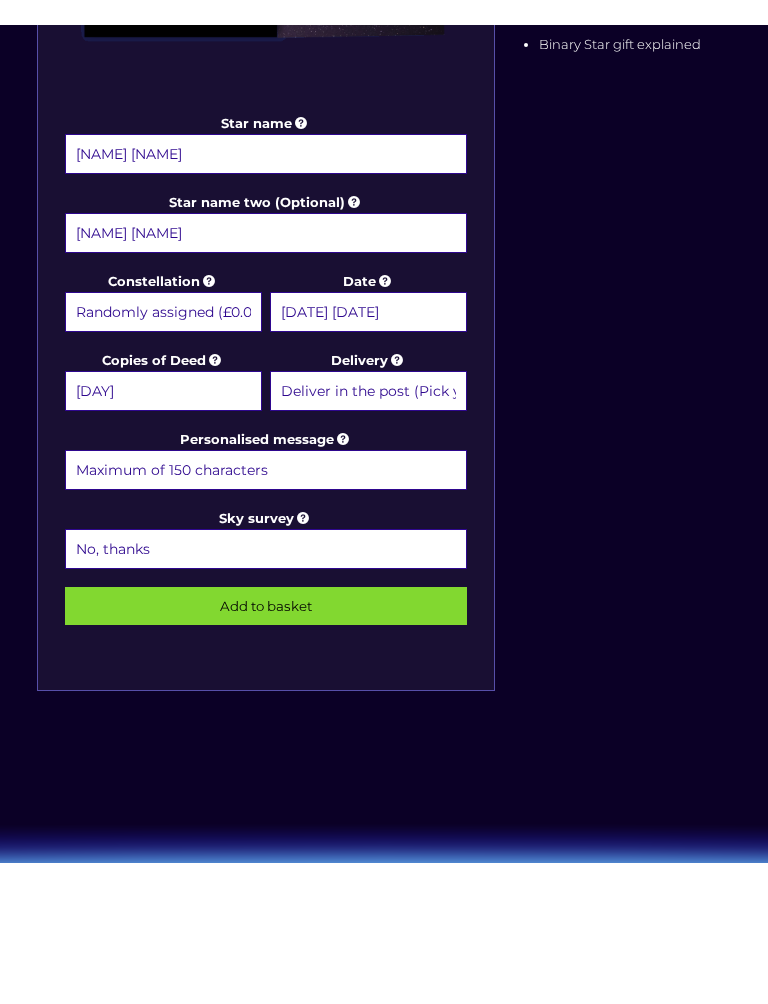 scroll, scrollTop: 764, scrollLeft: 0, axis: vertical 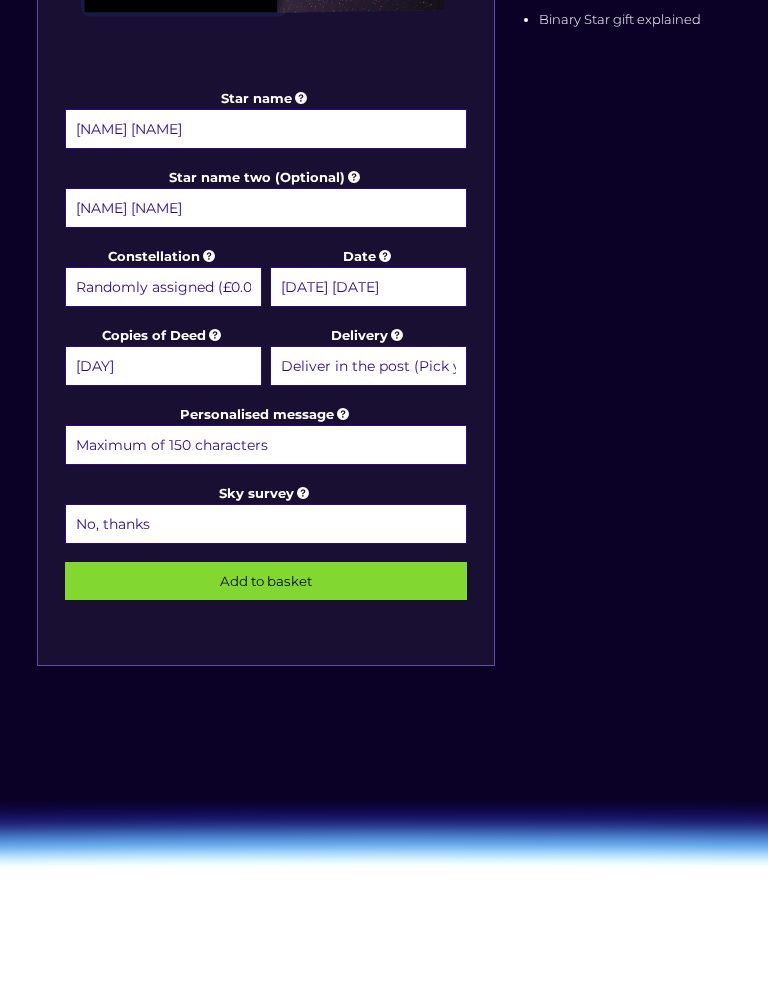 click on "Personalised message" at bounding box center [266, 445] 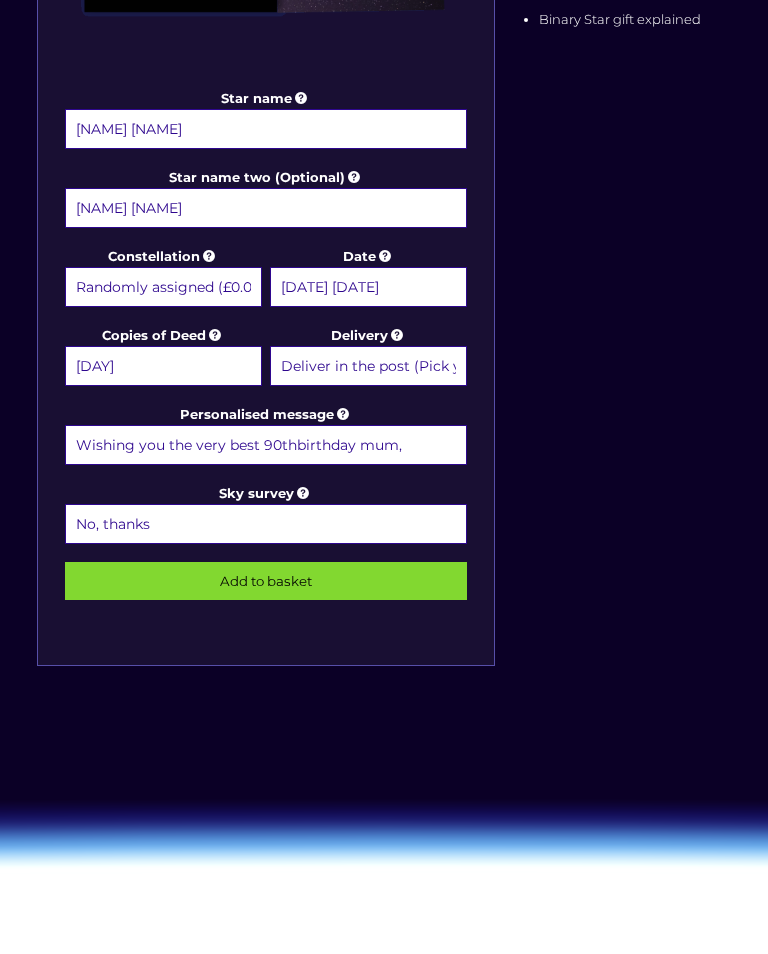 click on "Wishing you the very best 90thbirthday mum," at bounding box center [266, 445] 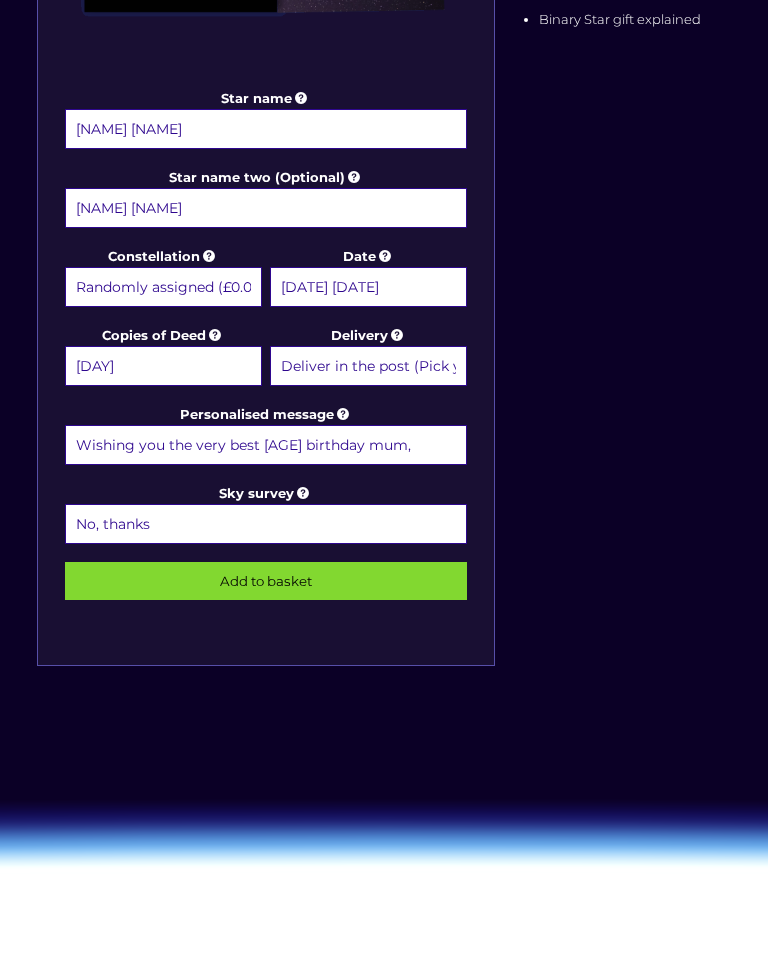 click on "Wishing you the very best [AGE] birthday mum," at bounding box center [266, 445] 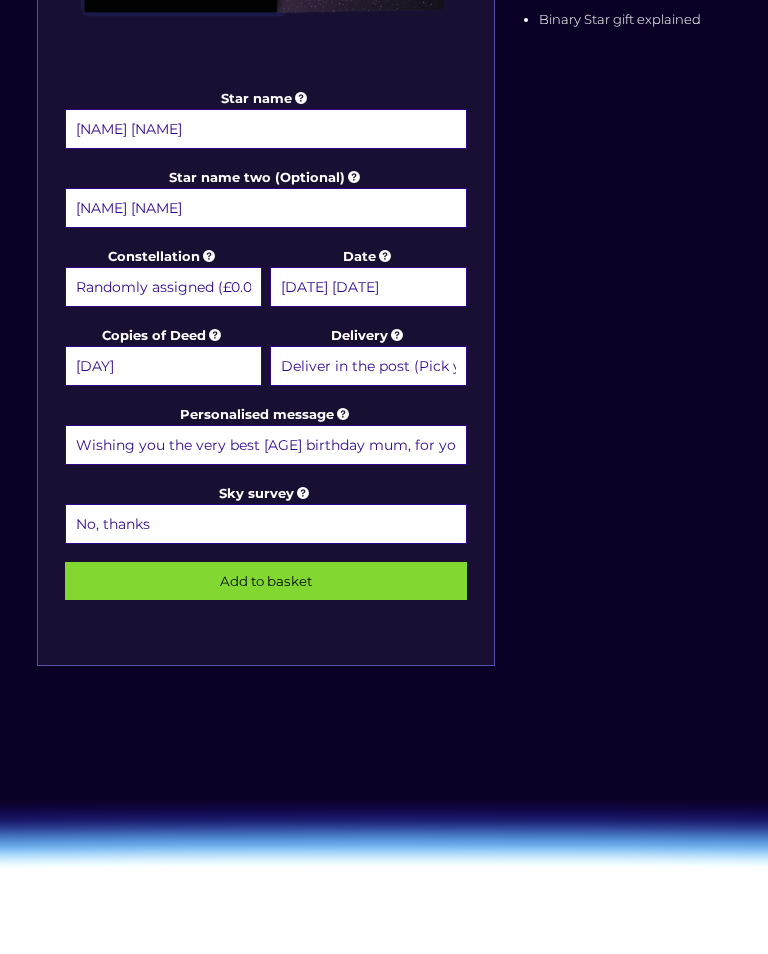 click on "No, thanks
1 (+£6.99)
2 (+£11.99)
3 (+£16.99)
4 (+£21.99)
5 (+£26.99)
6 (+£31.99)
7 (+£36.99)
8 (+£41.99)
9 (+£46.99)
10 (+£51.99)" at bounding box center (266, 524) 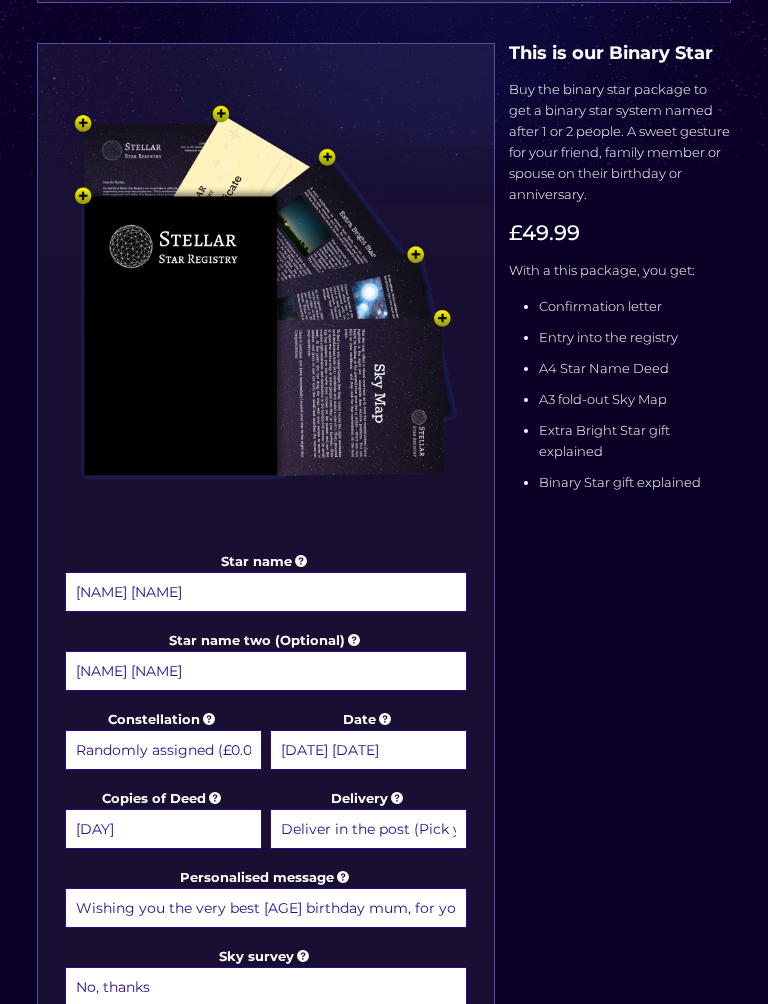 scroll, scrollTop: 303, scrollLeft: 0, axis: vertical 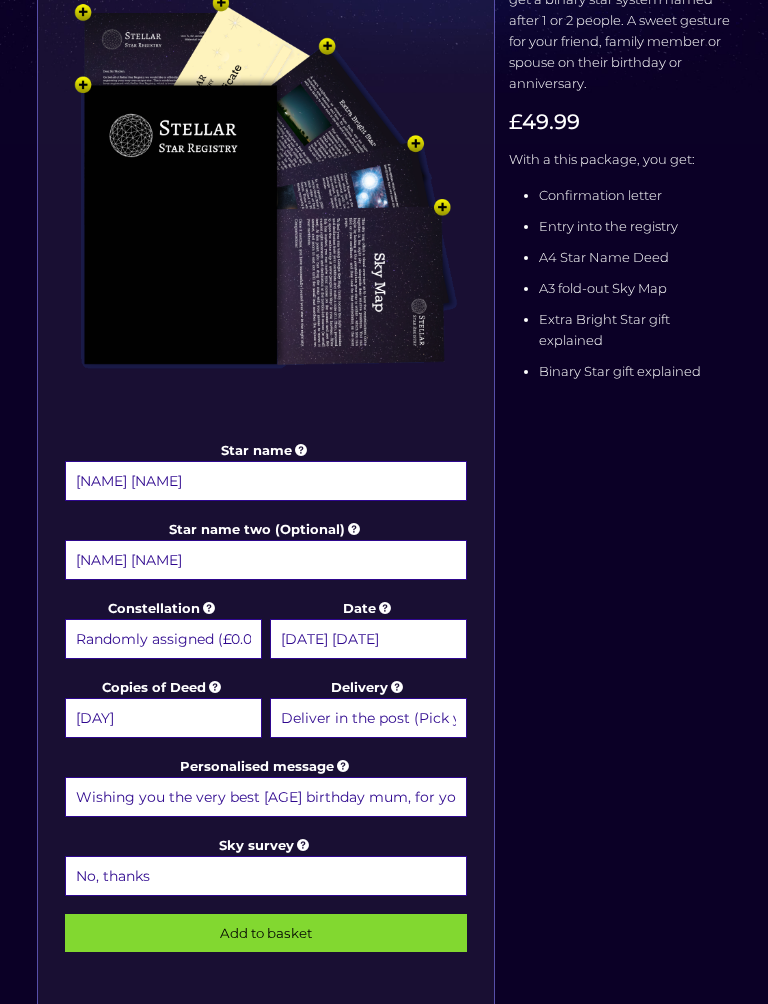 click on "Wishing you the very best [AGE] birthday mum, for you and dad, so you’ll always both be twinkling! With love [NAME] and [NAME] xx" at bounding box center (266, 798) 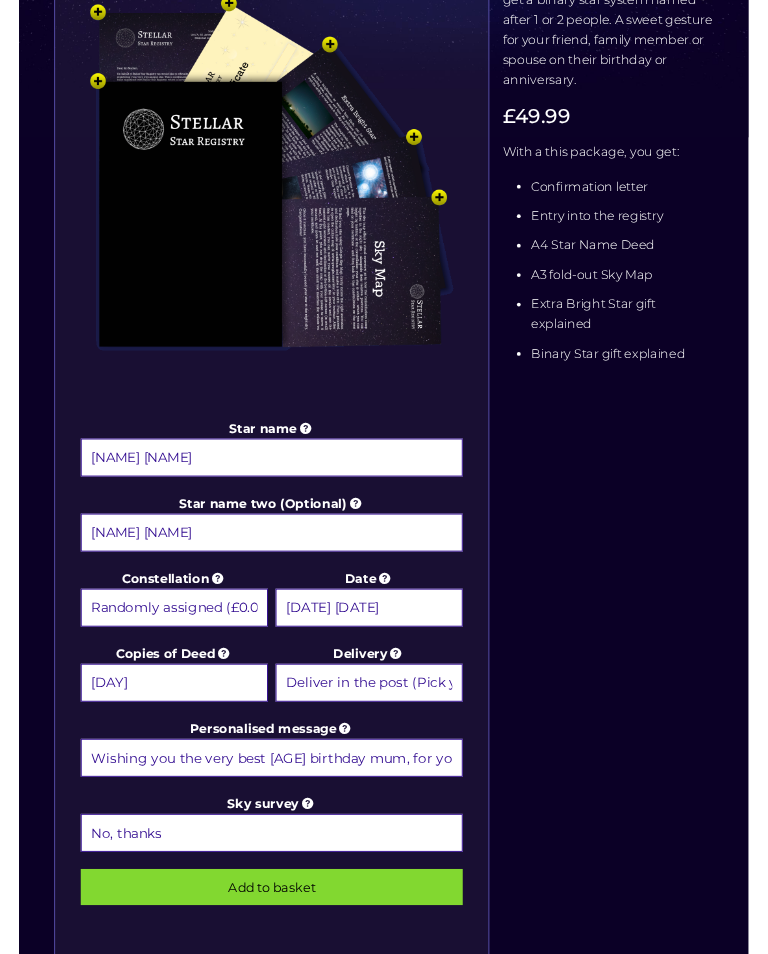 scroll, scrollTop: 597, scrollLeft: 0, axis: vertical 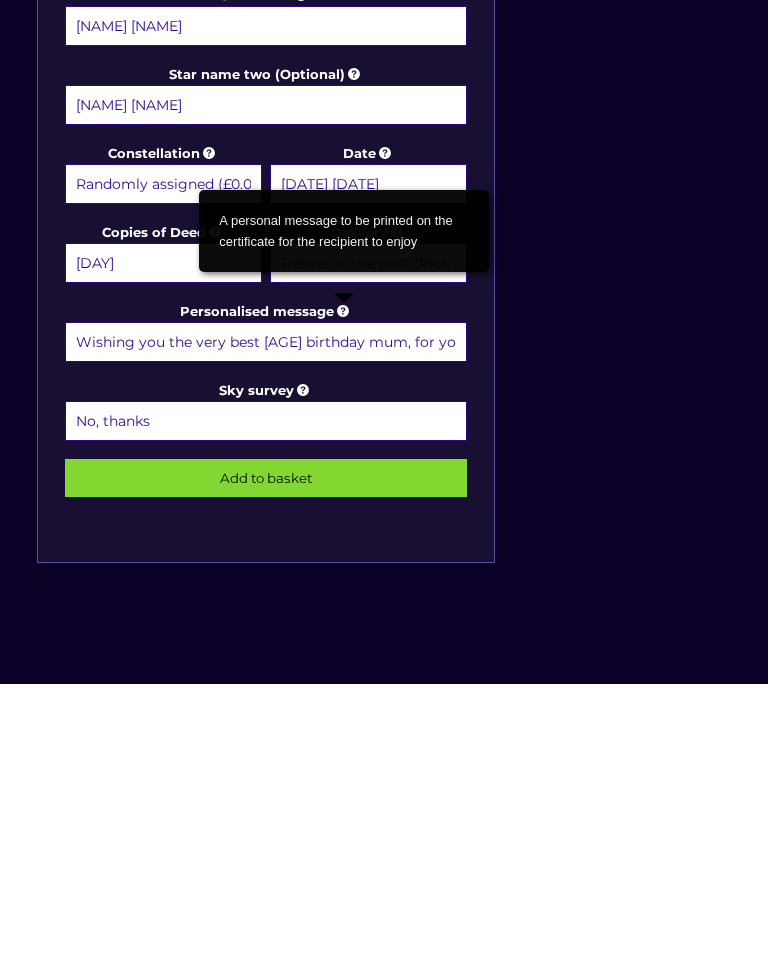 click on "Star name
[NAME]
Star name two (Optional)
[NAME]
Constellation
Randomly assigned (£0.00)
[CONSTELLATION] - [DATE] - [DATE] (+£9.99)
[CONSTELLATION] - [DATE] - [DATE] (+£9.99)
[CONSTELLATION] - [DATE] - [DATE] (+£9.99)
[CONSTELLATION] - [DATE] - [DATE] (+£9.99)
[CONSTELLATION] - [DATE] - [DATE] (+£9.99)
[CONSTELLATION] - [DATE] - [DATE] (+£9.99)
[CONSTELLATION] - [DATE] - [DATE] (+£9.99)
[CONSTELLATION] - [DATE] - [DATE] (+£9.99)
[CONSTELLATION] - [DATE] - [DATE] (+£9.99)
[CONSTELLATION] - [DATE] - [DATE] (+£9.99)
[CONSTELLATION] - [DATE] - [DATE] (+£9.99)
[CONSTELLATION] - [DATE] - [DATE] (+£9.99)
[CONSTELLATION] - For the princess (+£9.99)" at bounding box center [384, 310] 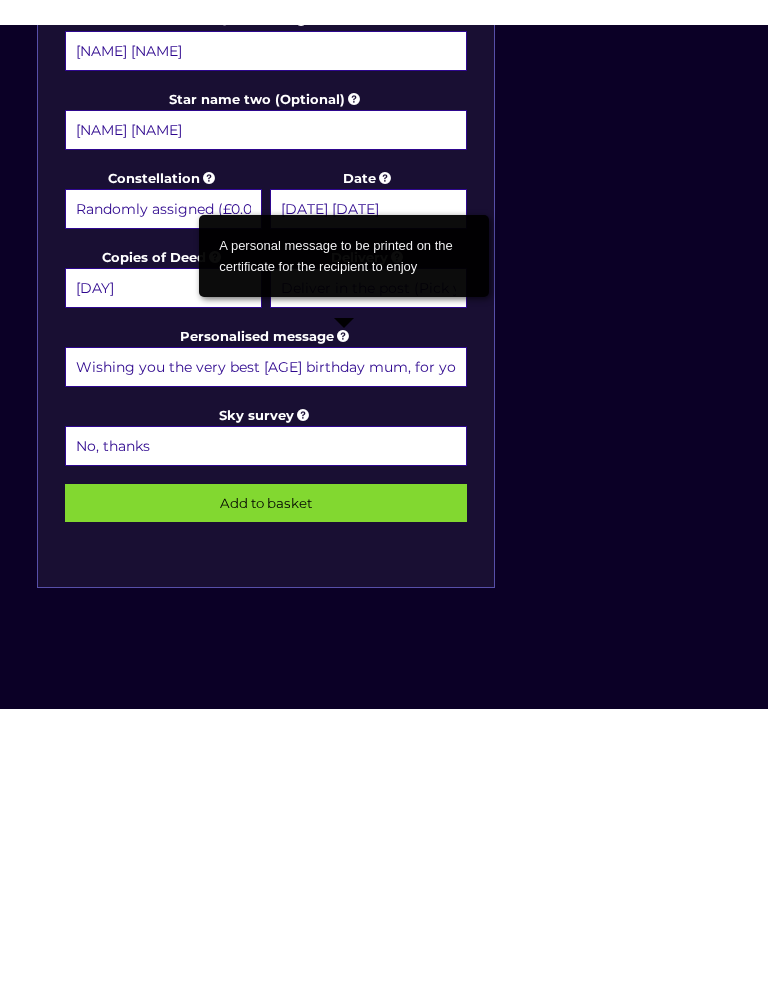 scroll, scrollTop: 867, scrollLeft: 0, axis: vertical 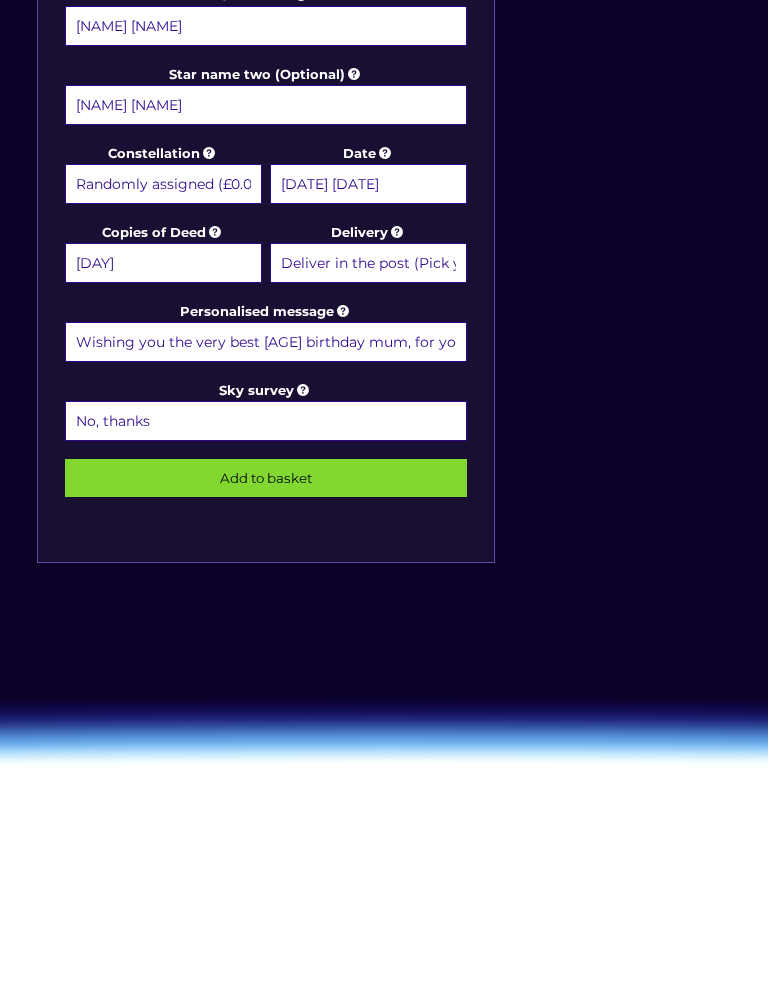 click on "Add to basket" at bounding box center (266, 478) 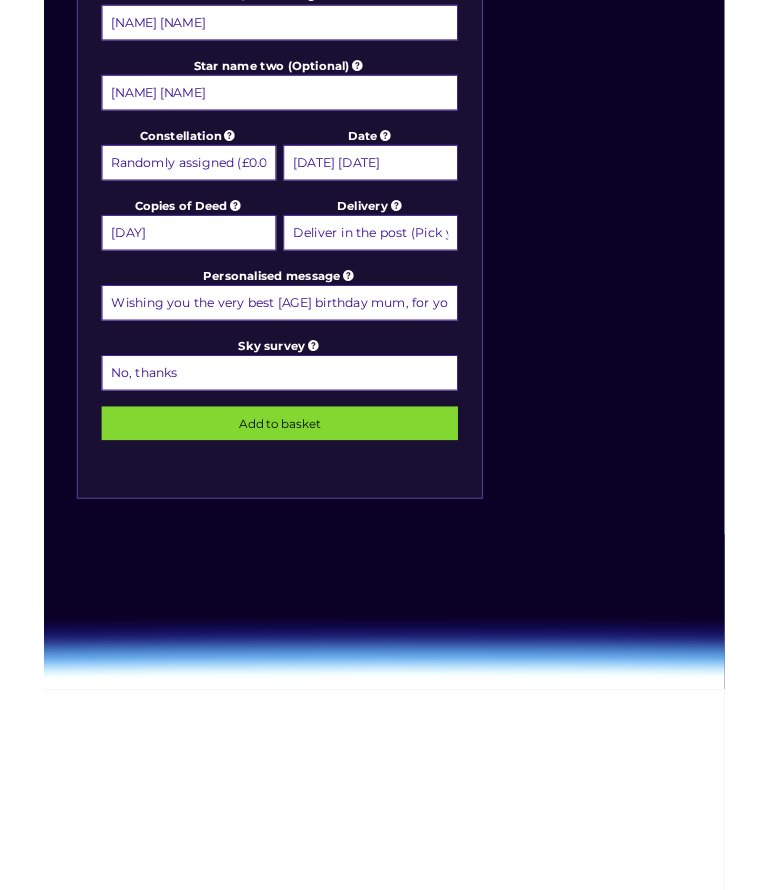 scroll, scrollTop: 931, scrollLeft: 0, axis: vertical 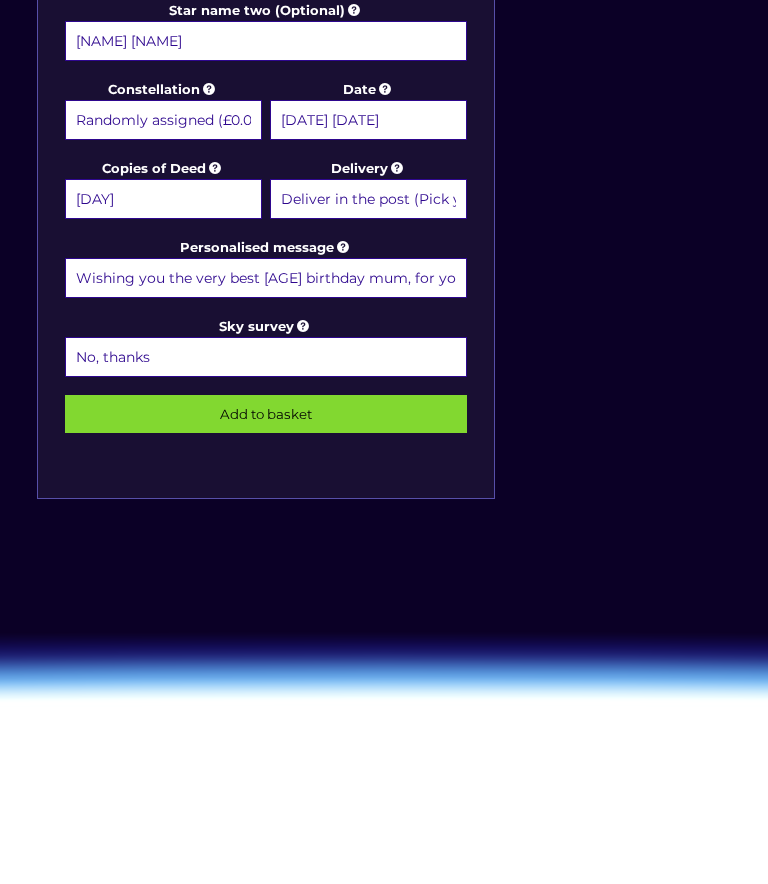 click on "Wishing you the very best [AGE] birthday mum, for you and dad, so you’ll always both be twinkling! With love [NAME] and [NAME] xx" at bounding box center (266, 278) 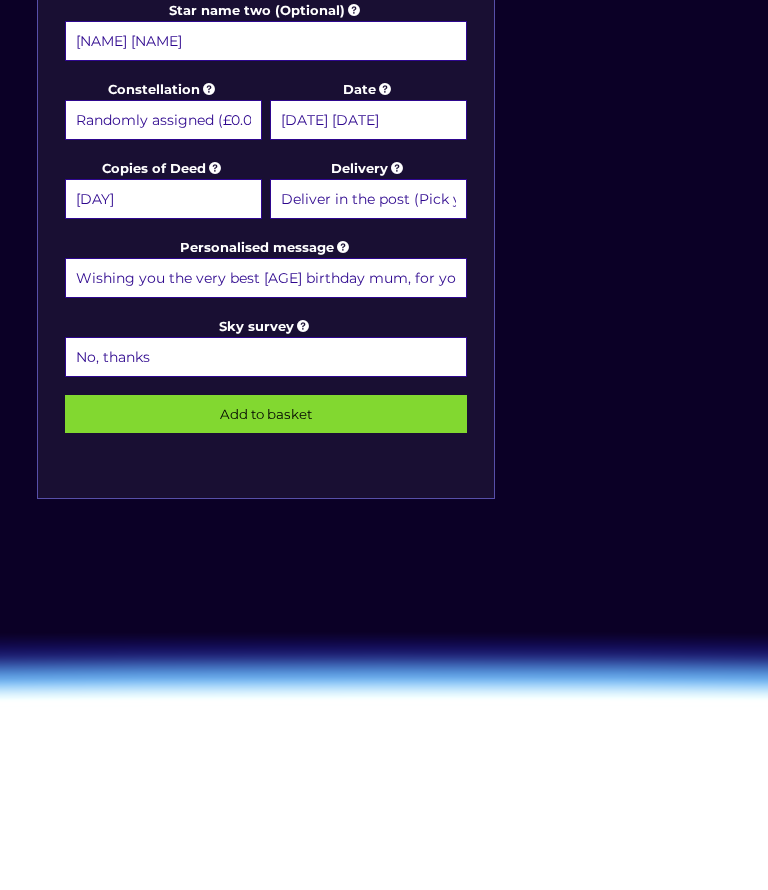 click on "Wishing you the very best [AGE] birthday mum, for you and dad, so you’ll always both be twinkling! With love [NAME] and [NAME] xx" at bounding box center [266, 278] 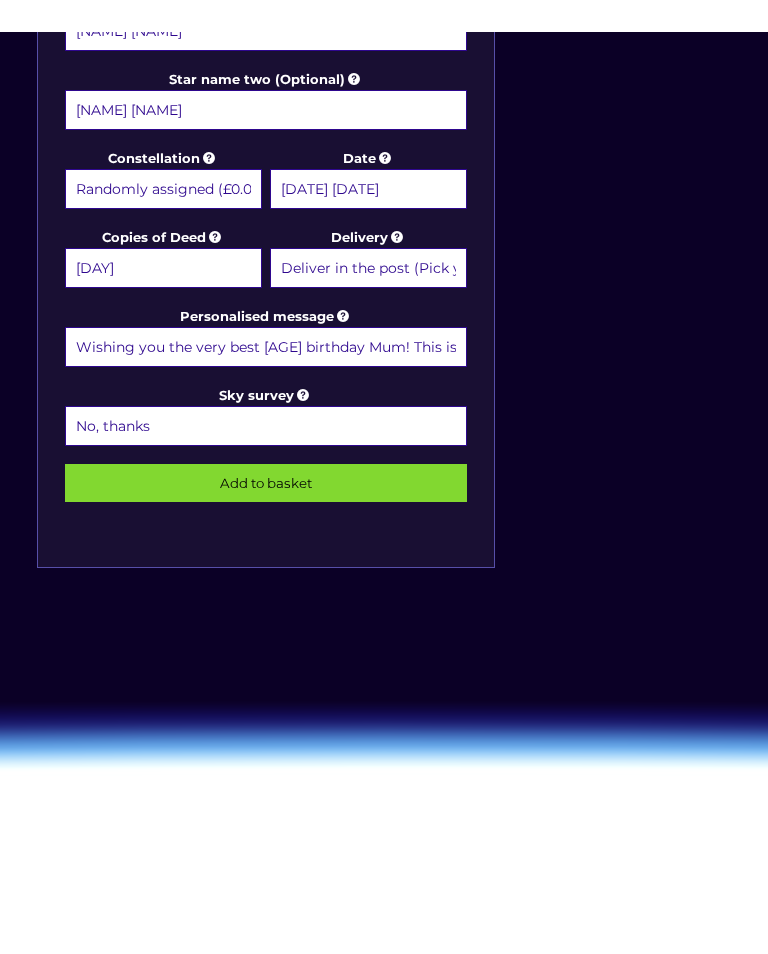 scroll, scrollTop: 754, scrollLeft: 0, axis: vertical 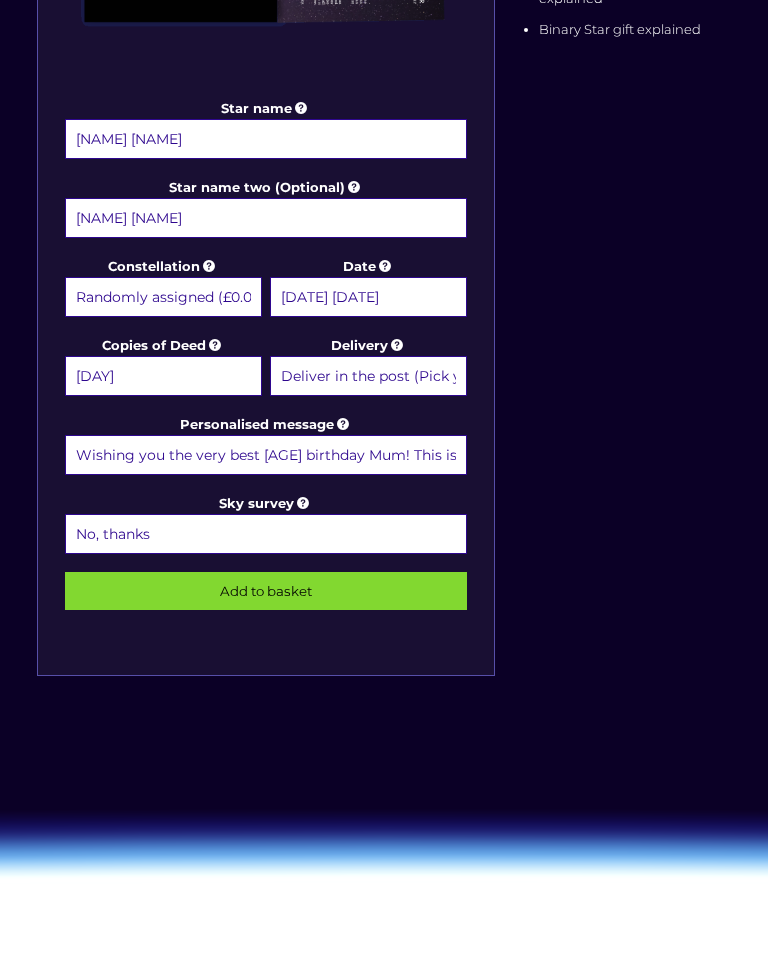 click on "Wishing you the very best [AGE] birthday Mum! This is for you and dad, so you’ll always both be twinkling! With love [NAME] and [NAME] xx" at bounding box center (266, 455) 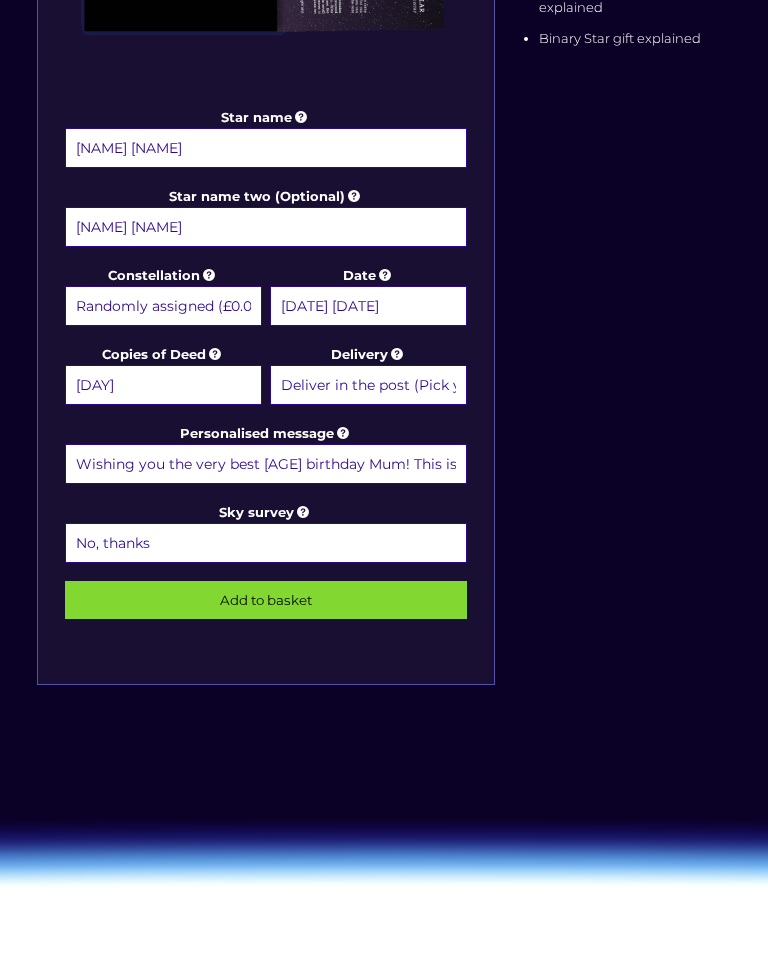 click on "Wishing you the very best [AGE] birthday Mum! This is for you and dad, so you’ll always both be twinkling! With love [NAME] and [NAME] xx" at bounding box center [266, 464] 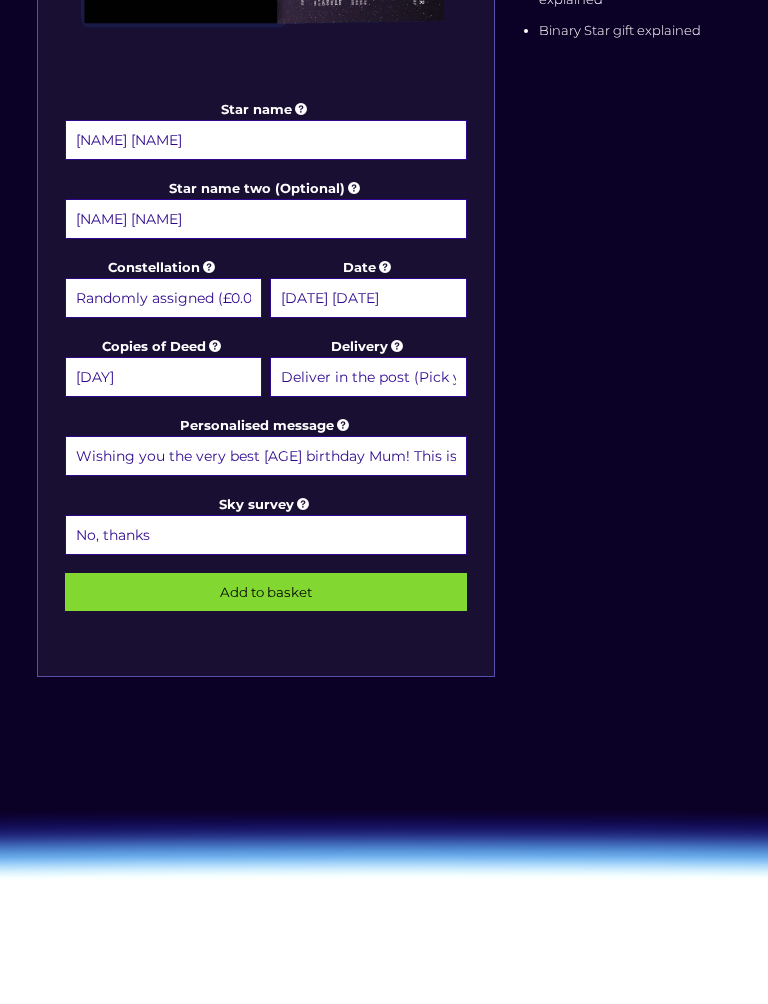 scroll, scrollTop: 753, scrollLeft: 0, axis: vertical 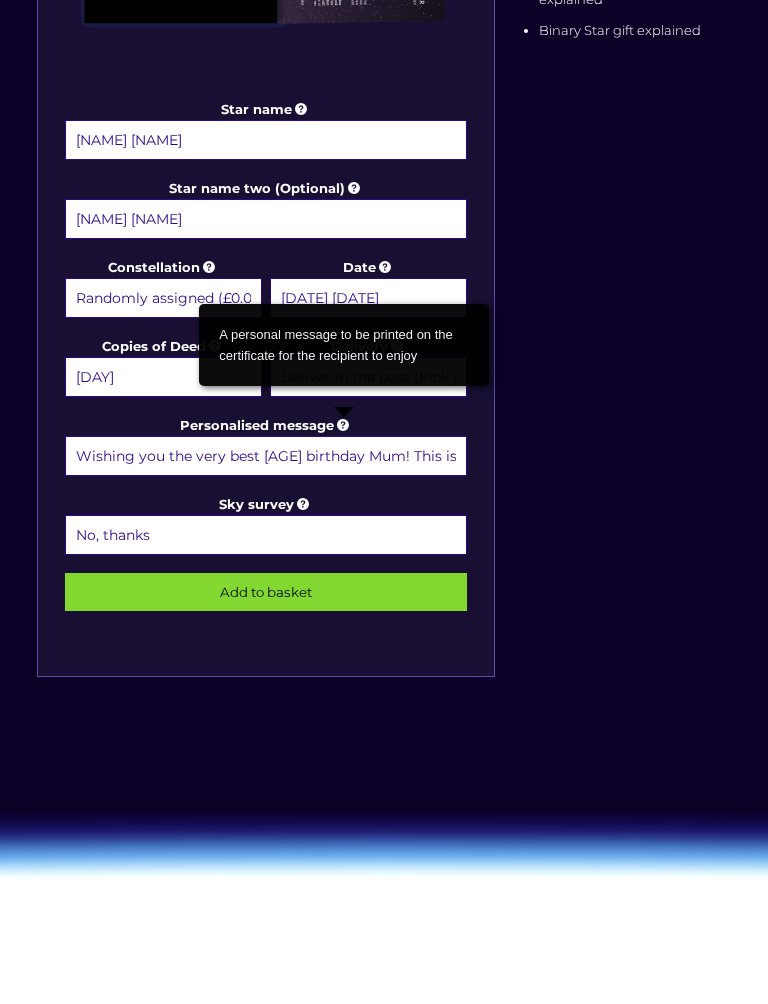 click on "A personal message to be printed on the certificate for the recipient to enjoy" at bounding box center (344, 345) 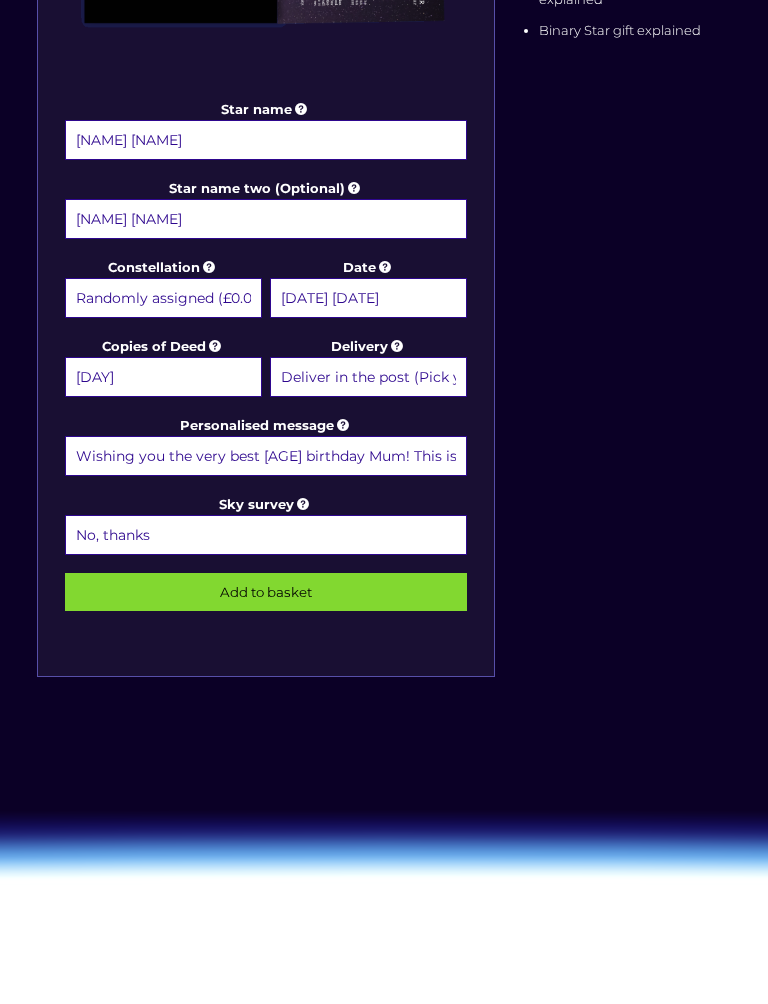 click on "Add to basket" at bounding box center (266, 592) 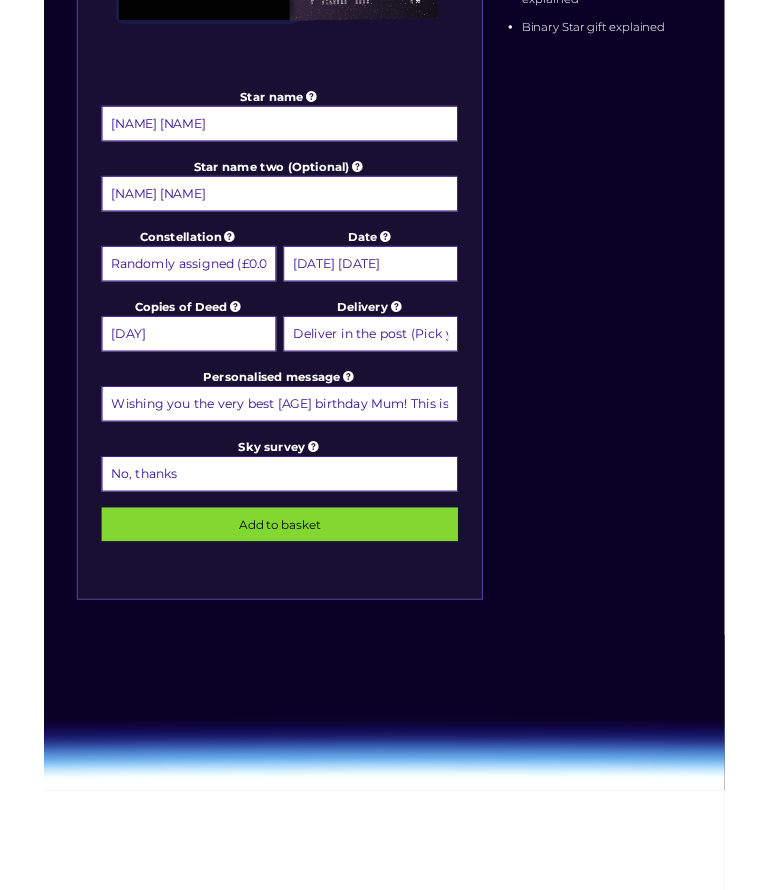 scroll, scrollTop: 817, scrollLeft: 0, axis: vertical 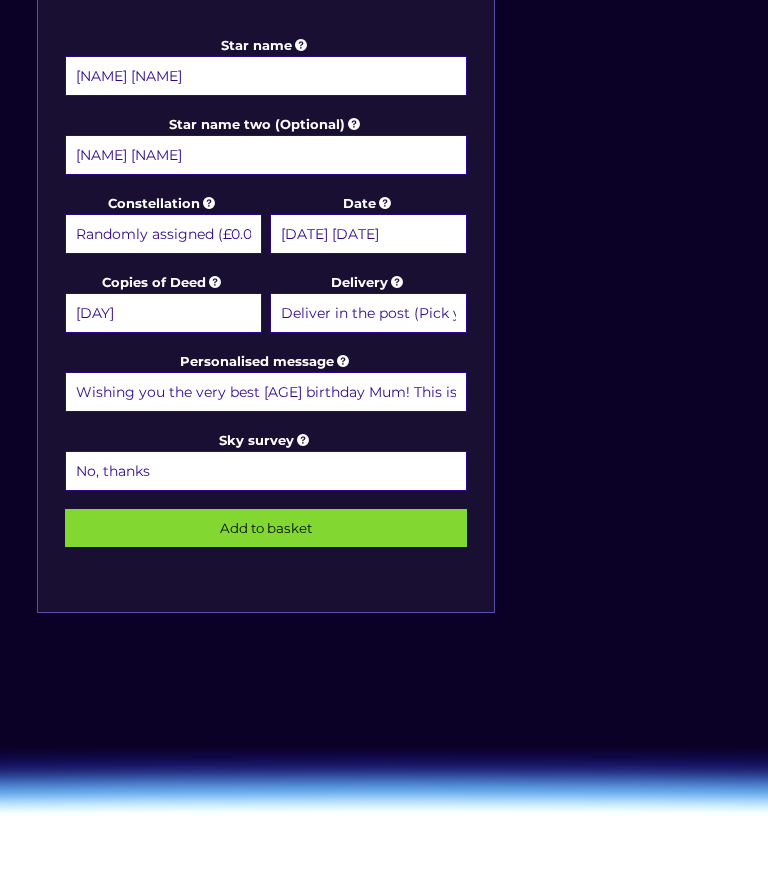 click on "Wishing you the very best [AGE] birthday Mum! This is for you and dad, so you’ll always both be twinkling! With love [NAME] and [NAME] xx" at bounding box center (266, 392) 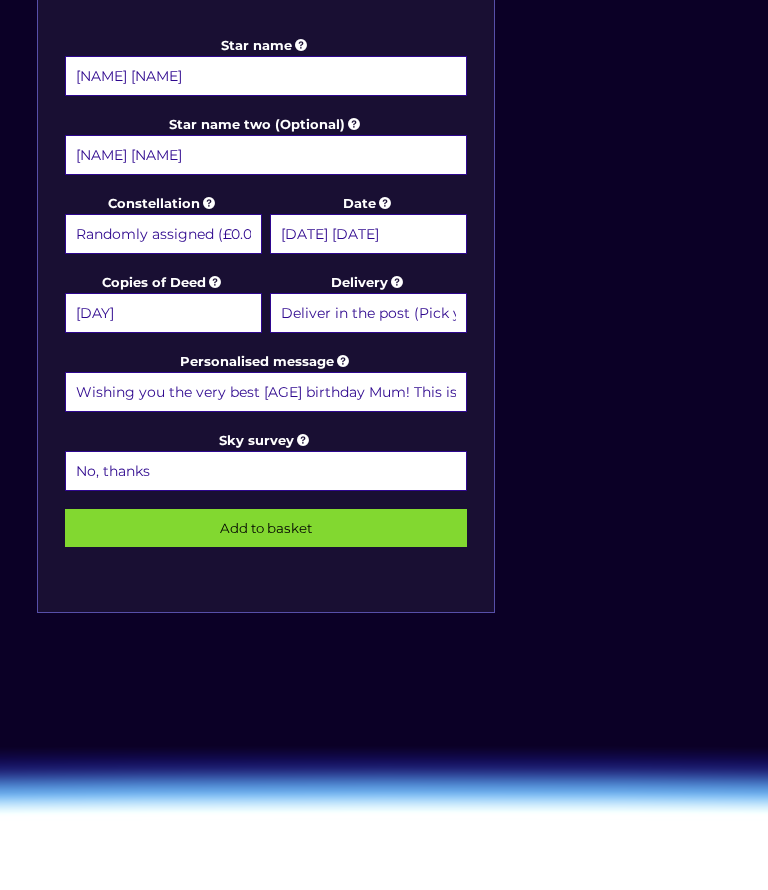 click on "Wishing you the very best [AGE] birthday Mum! This is for you and dad, so you’ll always both be twinkling! With love [NAME] and [NAME] xx" at bounding box center (266, 392) 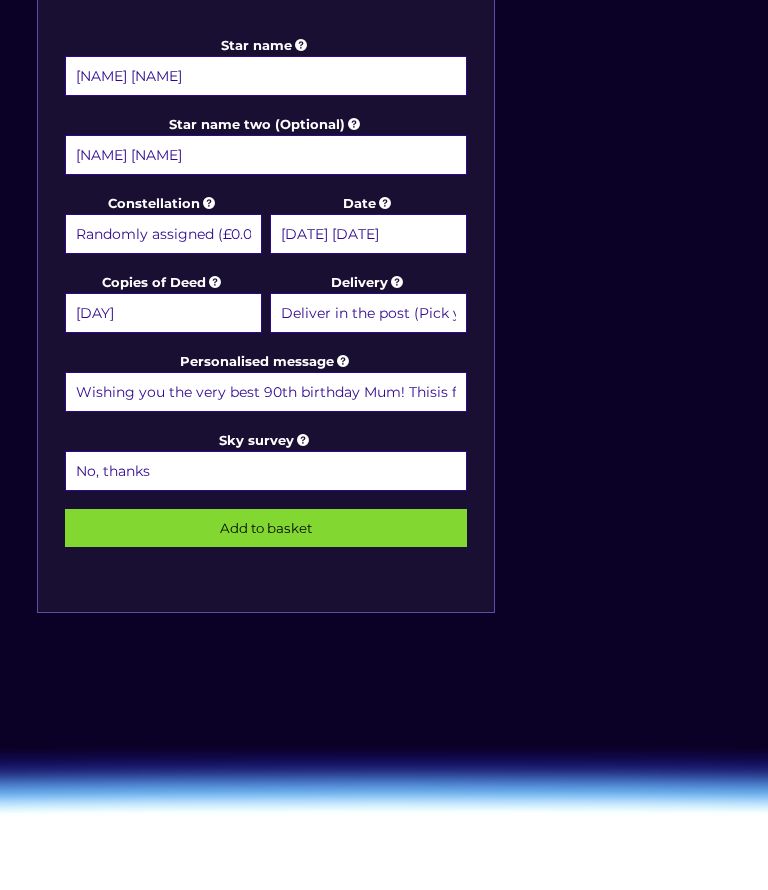 type on "Wishing you the very best [AGE] birthday Mum! This is for you and dad, so you’ll always both be twinkling! With love [NAME] and [NAME] xx" 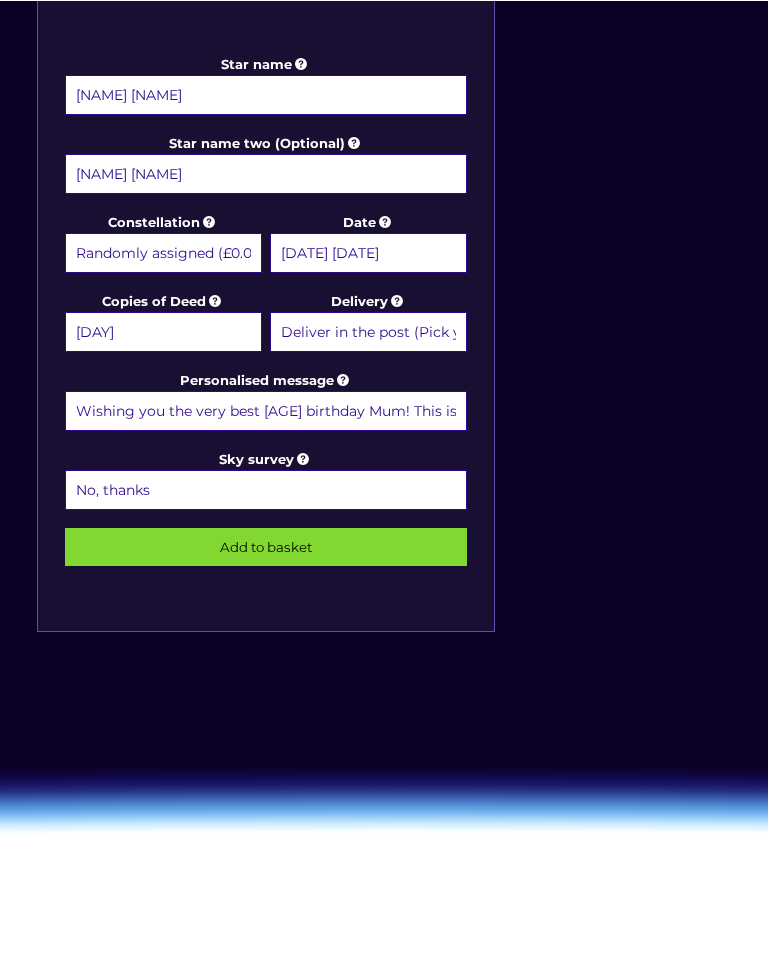scroll, scrollTop: 797, scrollLeft: 0, axis: vertical 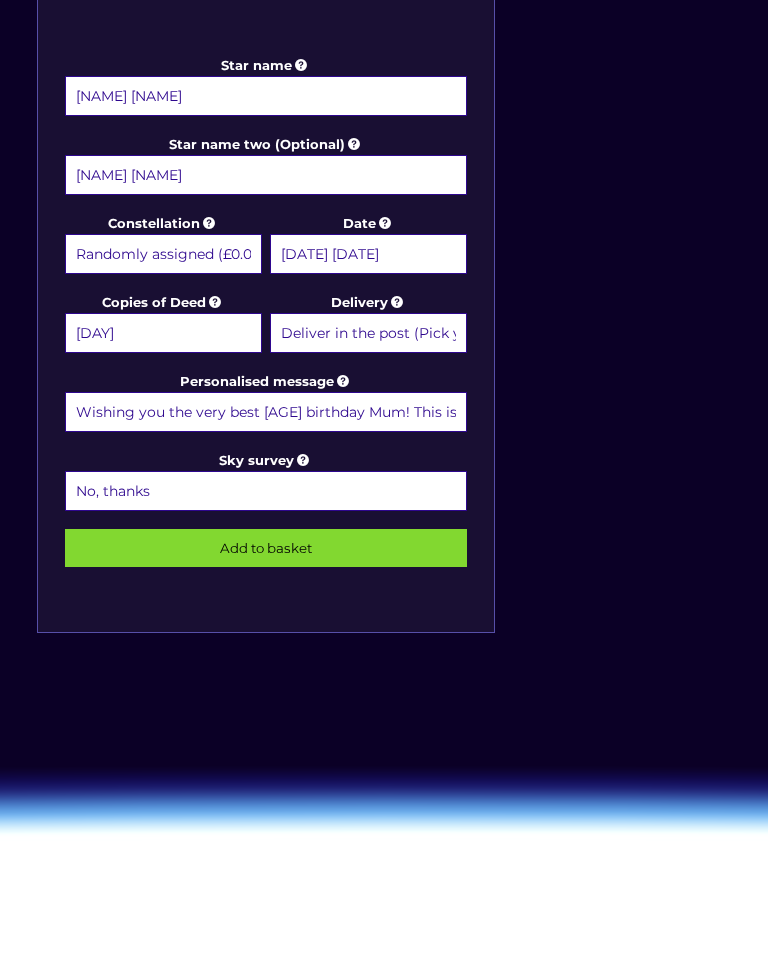 click on "Add to basket" at bounding box center [266, 548] 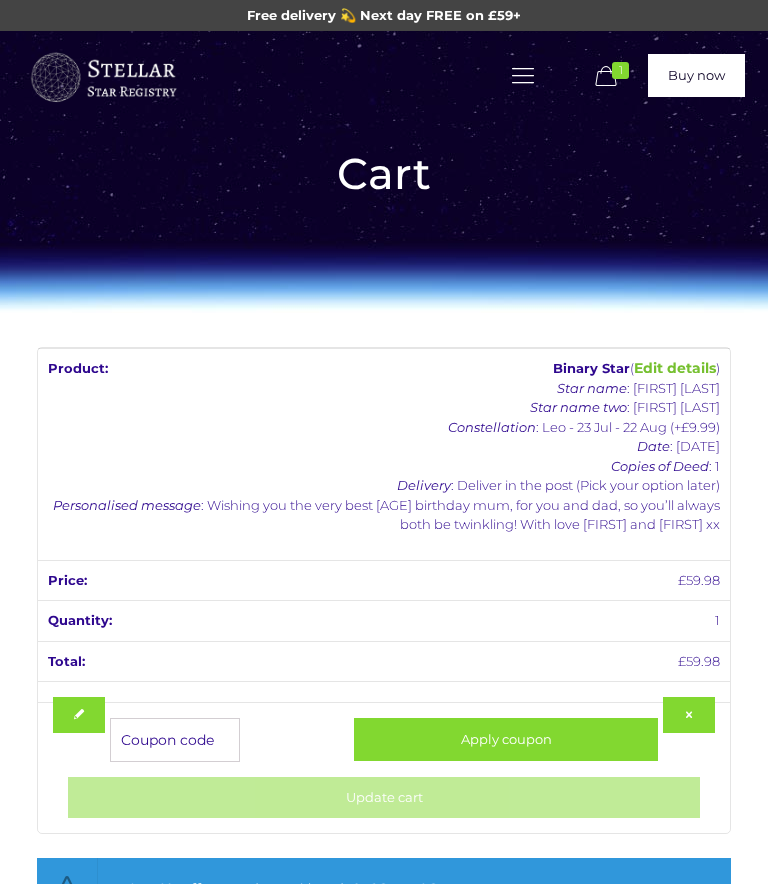 scroll, scrollTop: 0, scrollLeft: 0, axis: both 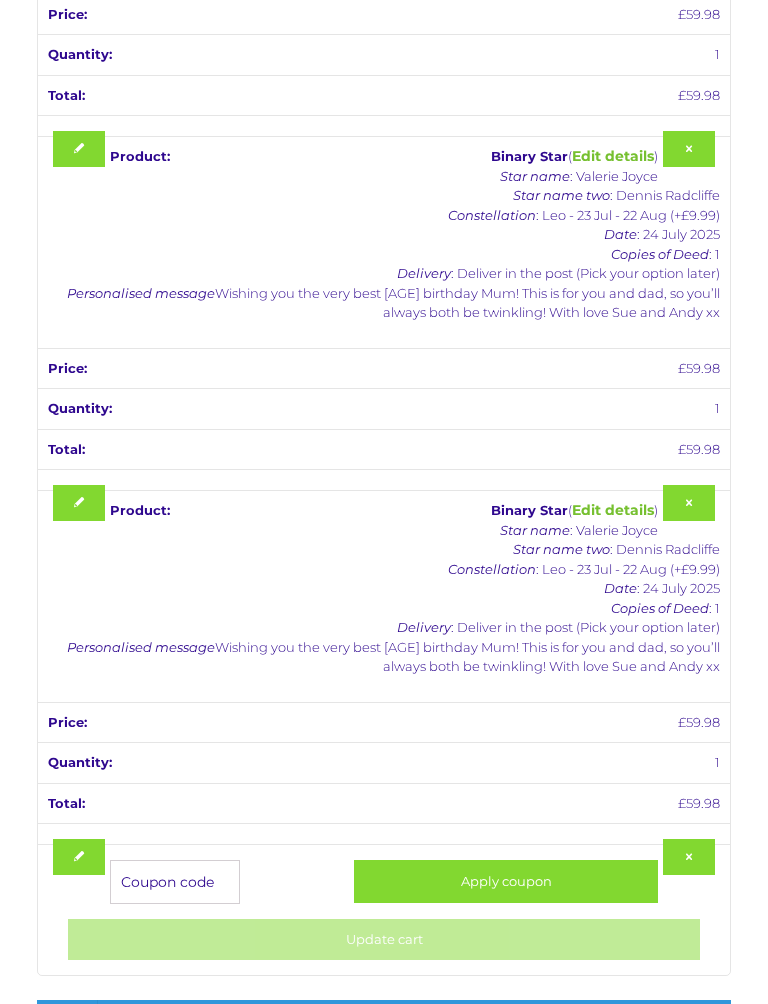 click at bounding box center [689, 504] 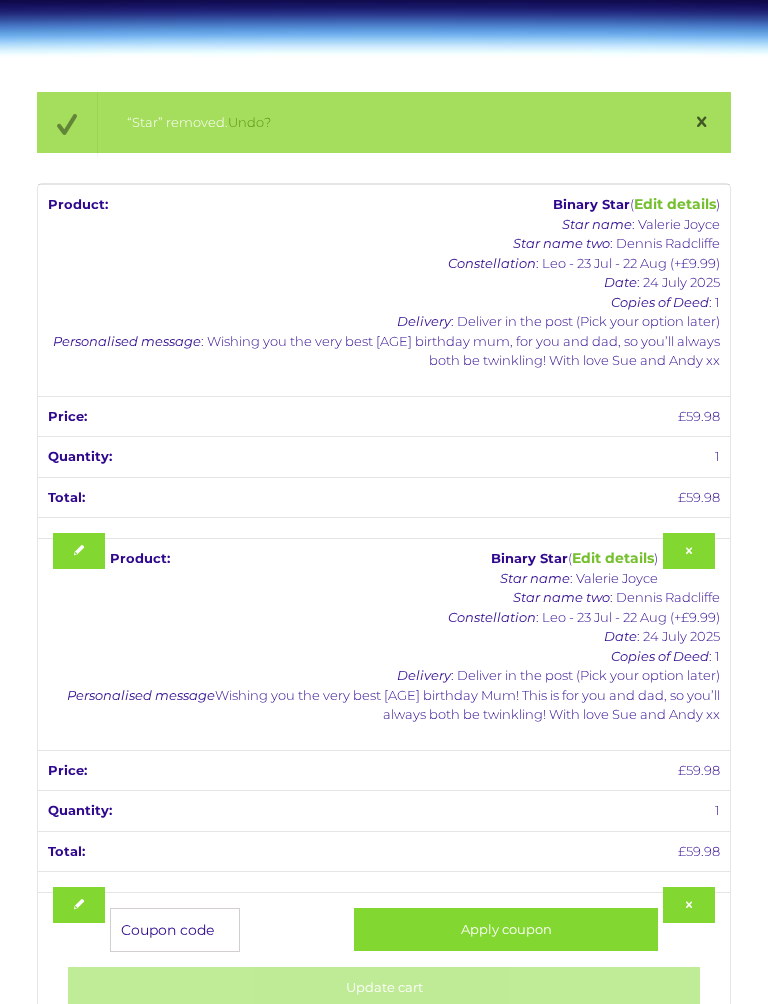 scroll, scrollTop: 247, scrollLeft: 0, axis: vertical 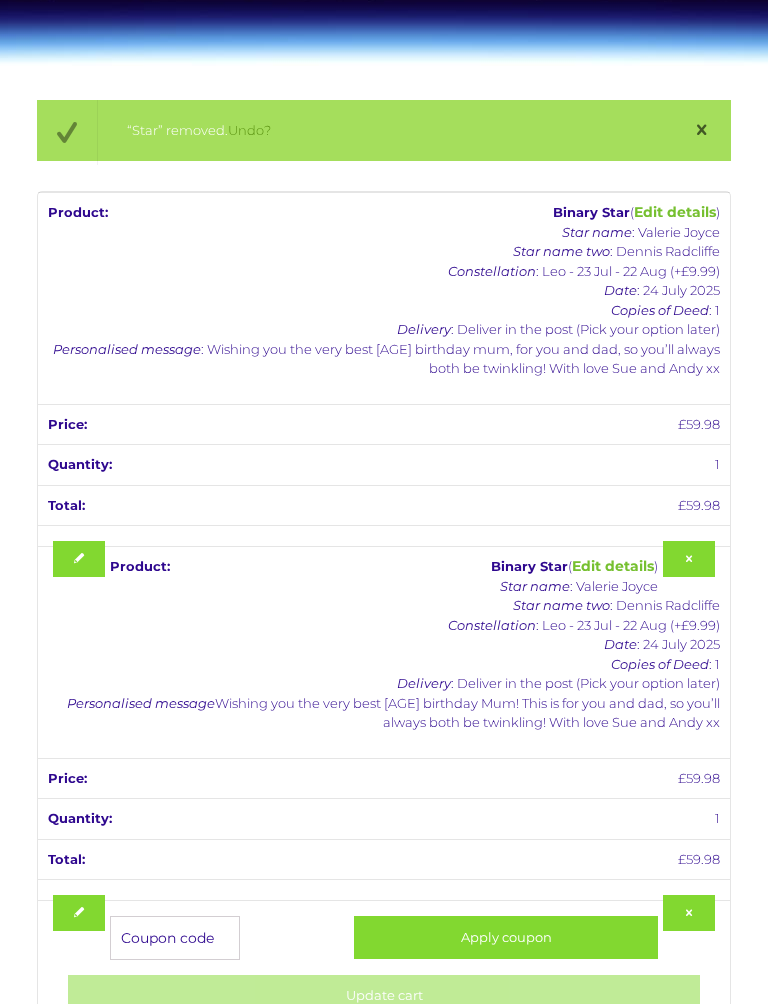 click at bounding box center [689, 559] 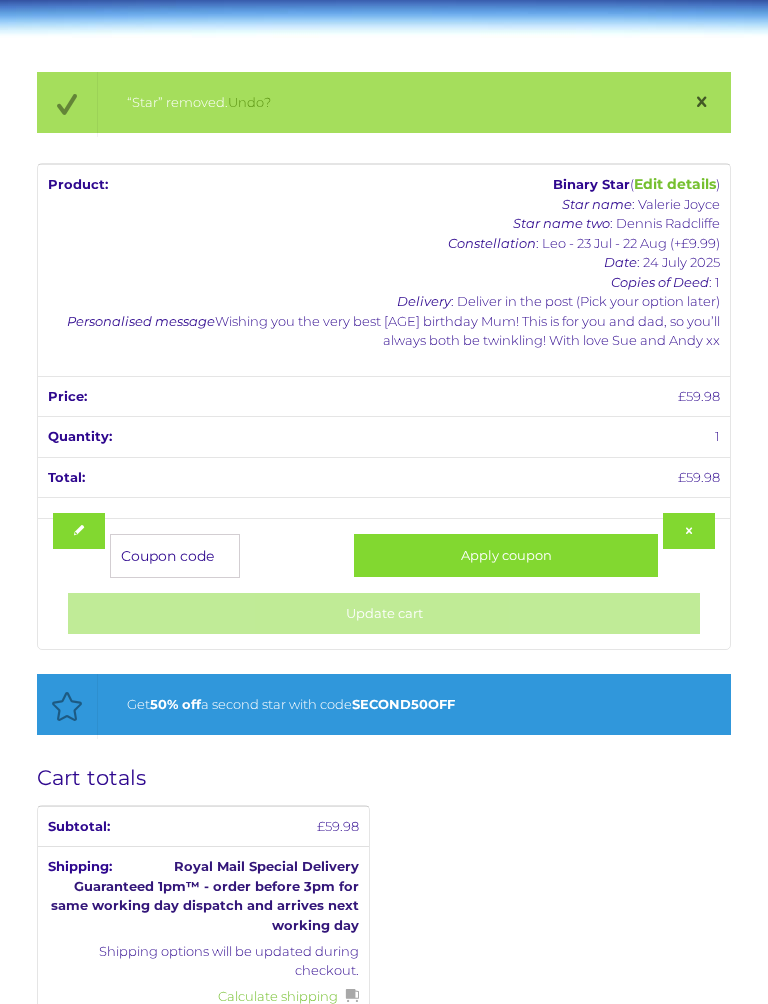 scroll, scrollTop: 282, scrollLeft: 0, axis: vertical 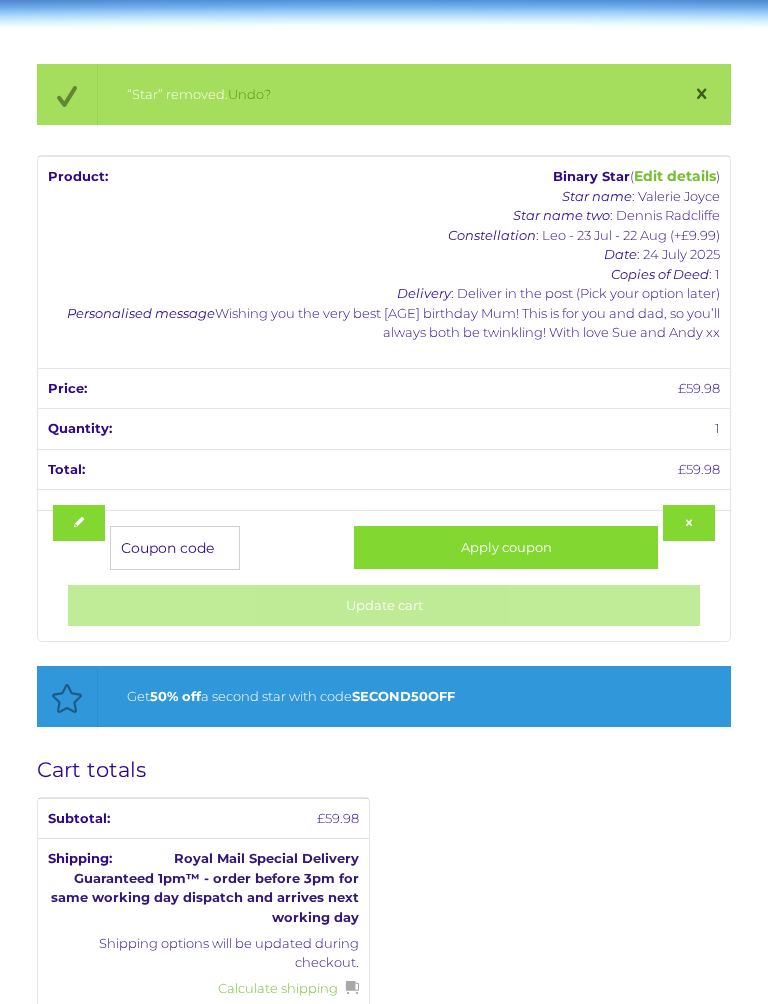 click on "Coupon:" at bounding box center (175, 548) 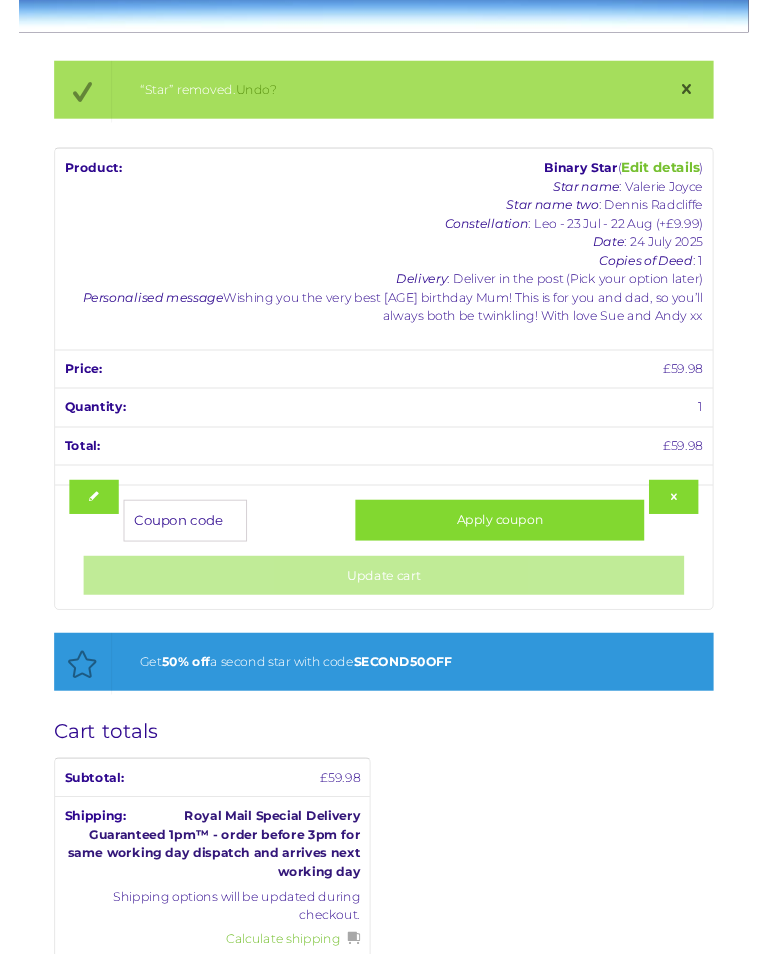 scroll, scrollTop: 282, scrollLeft: 0, axis: vertical 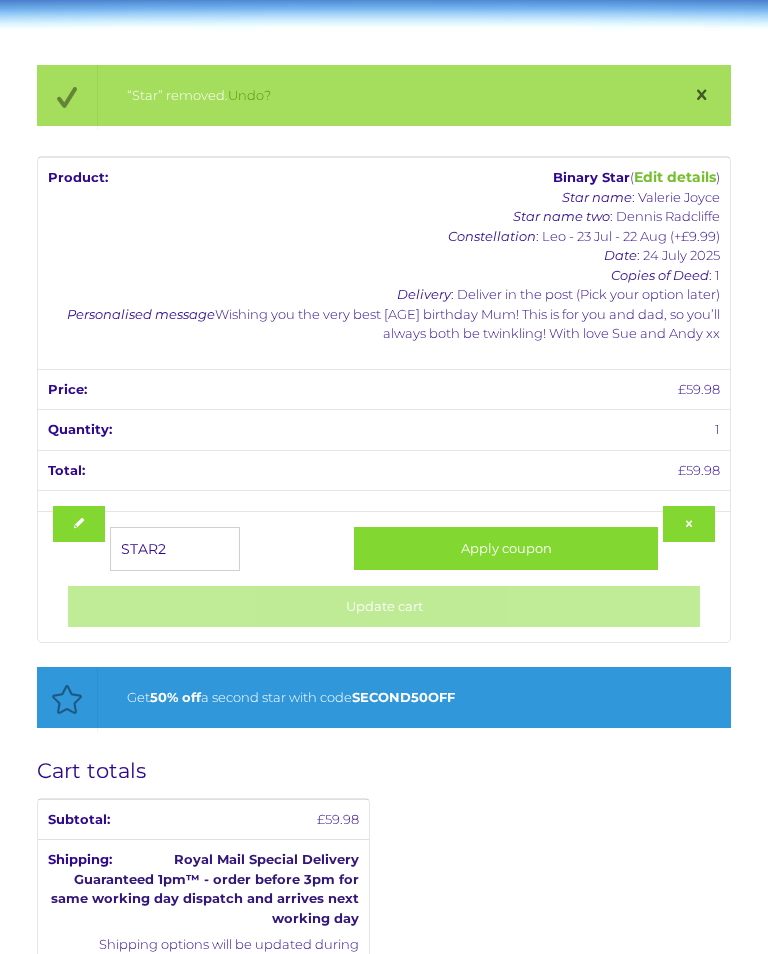 type on "STAR2" 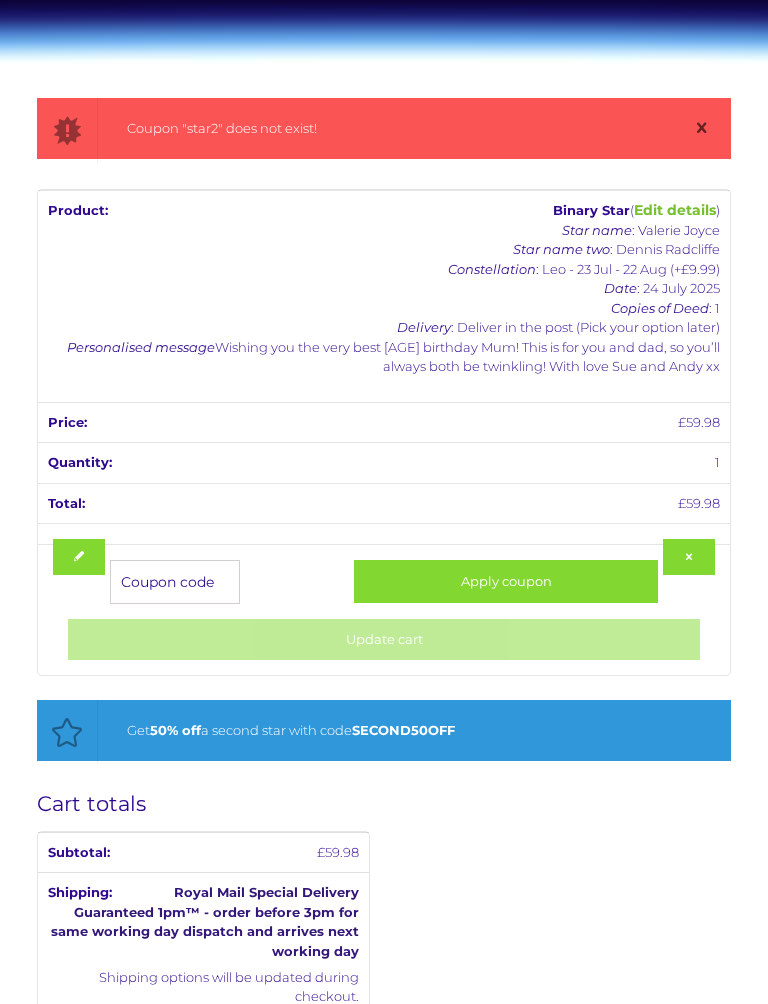 scroll, scrollTop: 247, scrollLeft: 0, axis: vertical 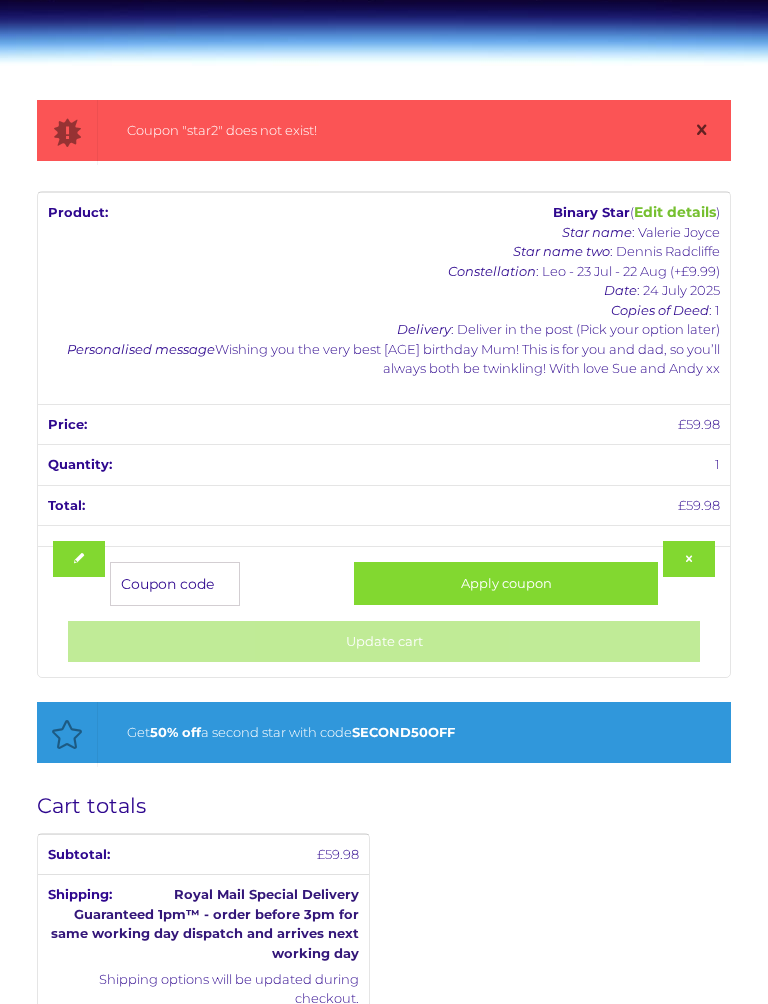 click on "Coupon "star2" does not exist!
Product
Price
Quantity
Subtotal
Binary Star  ( Edit details ) Star name : Valerie Joyce Star name two : Dennis Radcliffe Constellation : Leo - 23 Jul - 22 Aug (+£9.99) Date : 24 July 2025 Copies of Deed : 1 Delivery : Deliver in the post (Pick your option later) Personalised message : Wishing you the very best 90th birthday Mum! This is for you and dad, so you’ll always both be twinkling! With love Sue and Andy xx
£ 59.98
1
£ 59.98
Coupon:     Apply coupon
Update cart
Get  50% off  a second star with code  SECOND50OFF
Cart totals
Subtotal
£ 59.98" at bounding box center (384, 701) 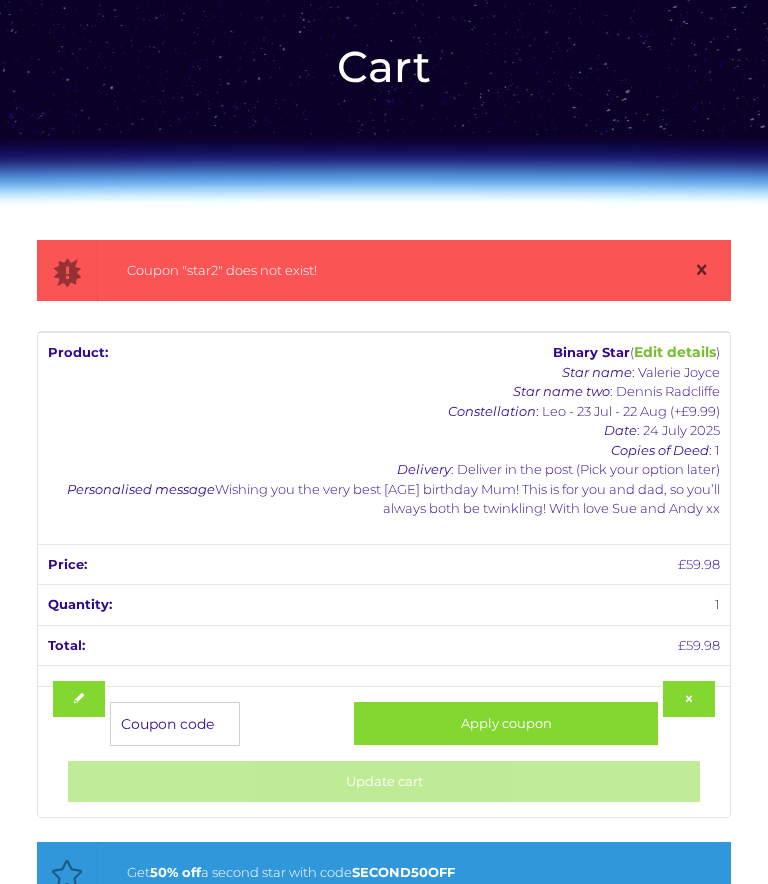 scroll, scrollTop: 0, scrollLeft: 0, axis: both 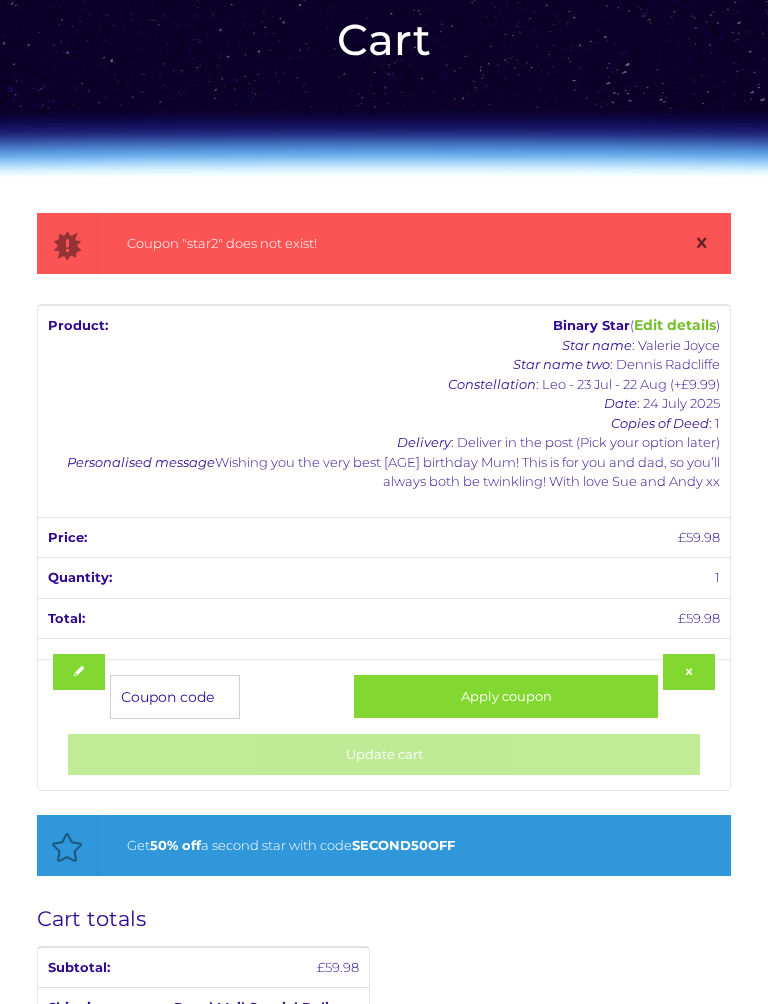 click on "Coupon:" at bounding box center [175, 697] 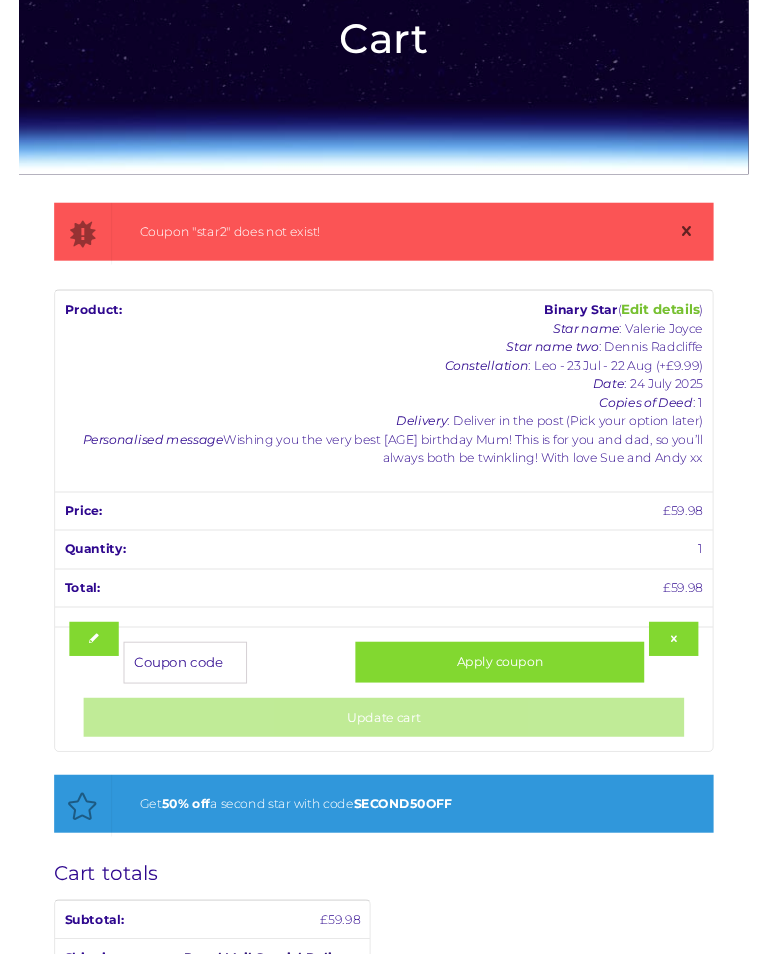 scroll, scrollTop: 213, scrollLeft: 0, axis: vertical 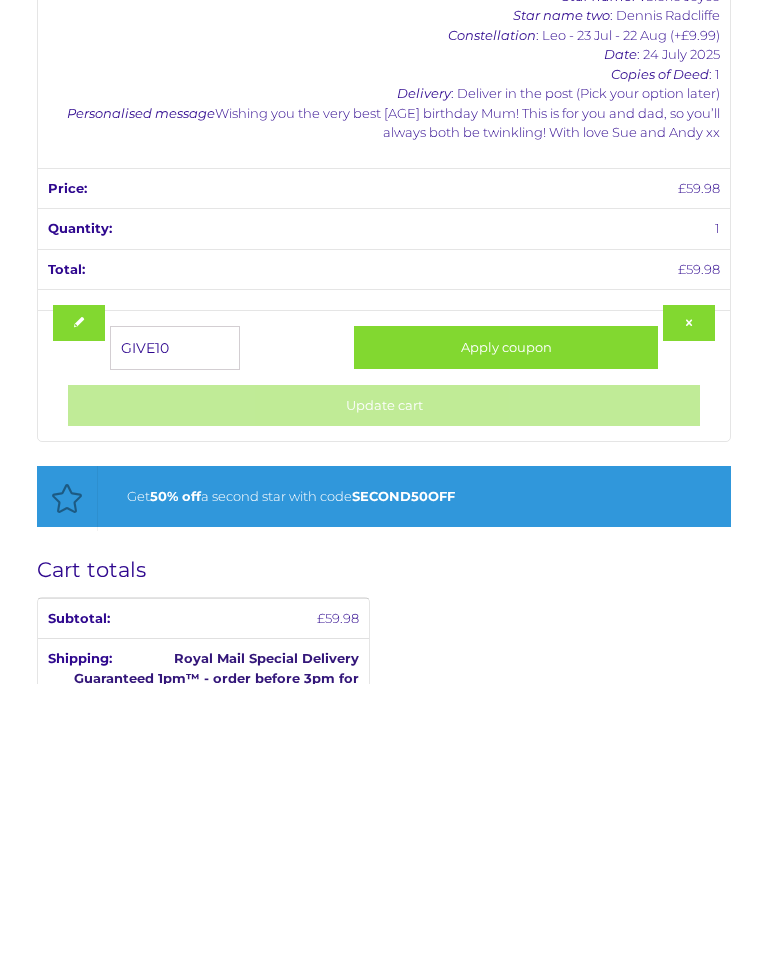 type on "GIVE10" 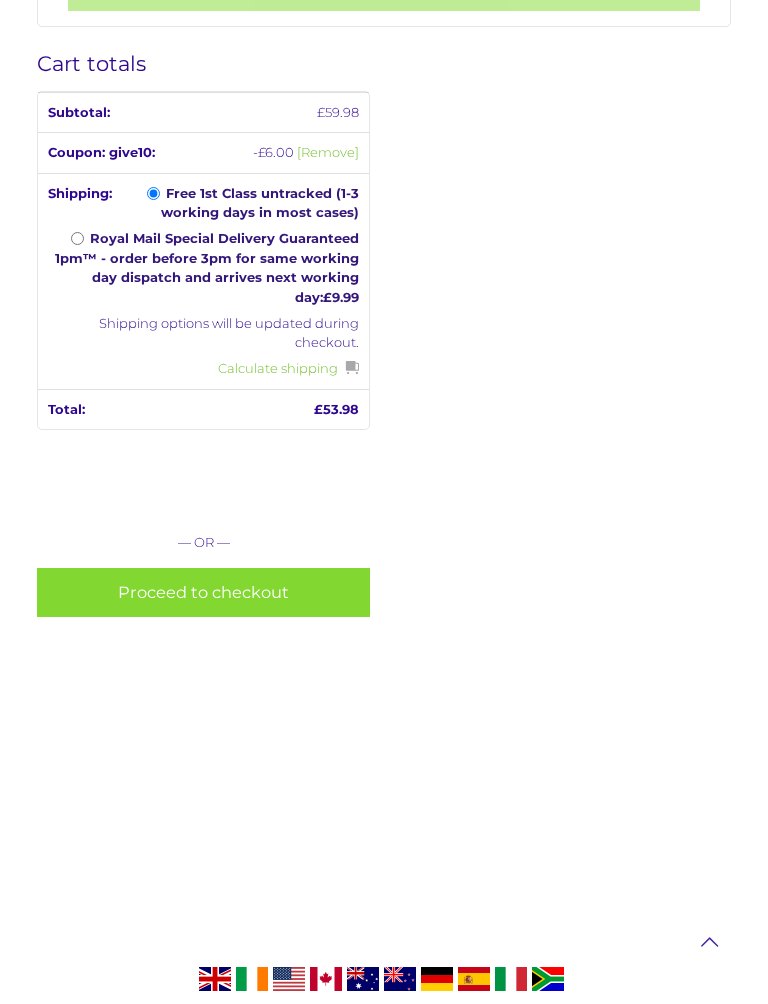scroll, scrollTop: 989, scrollLeft: 0, axis: vertical 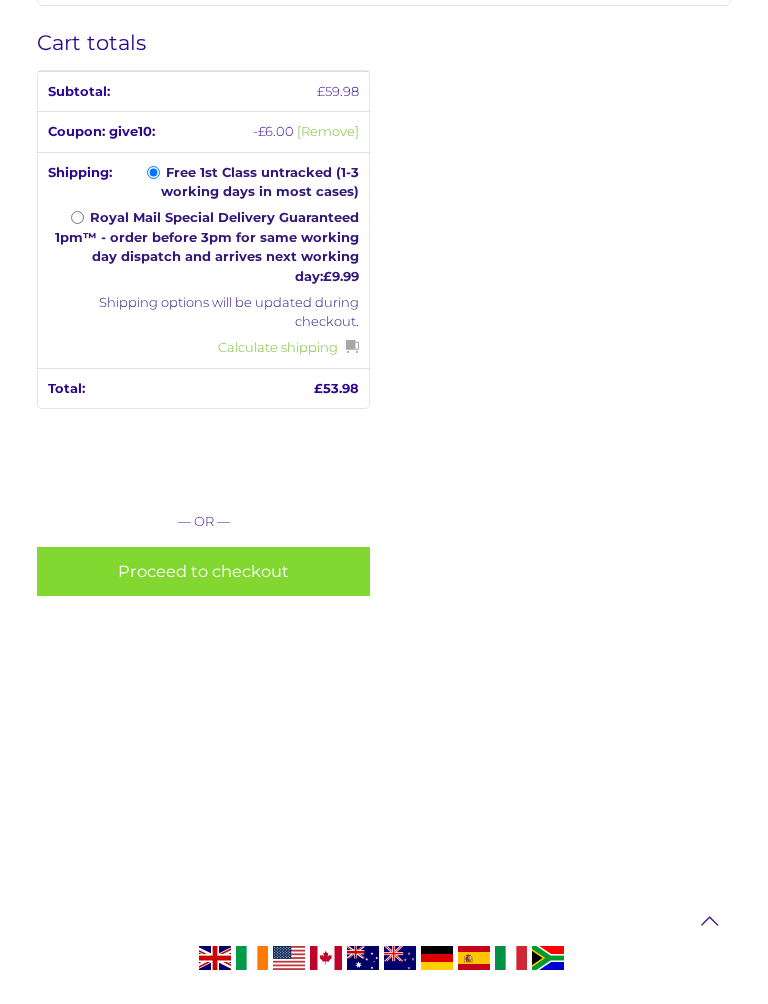 click on "Proceed to checkout" at bounding box center (203, 571) 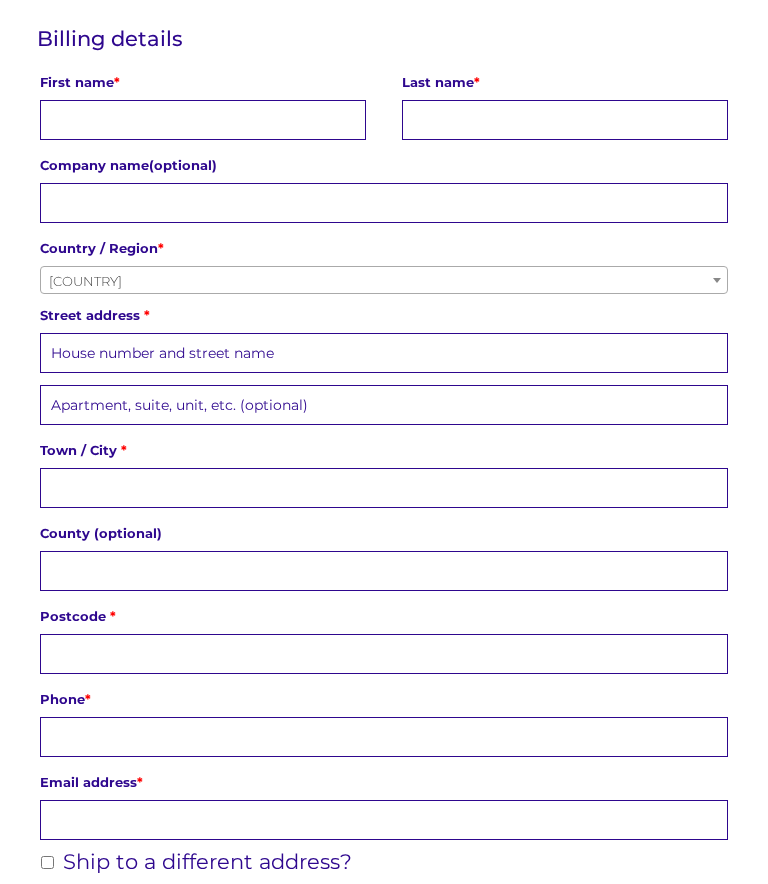 scroll, scrollTop: 410, scrollLeft: 0, axis: vertical 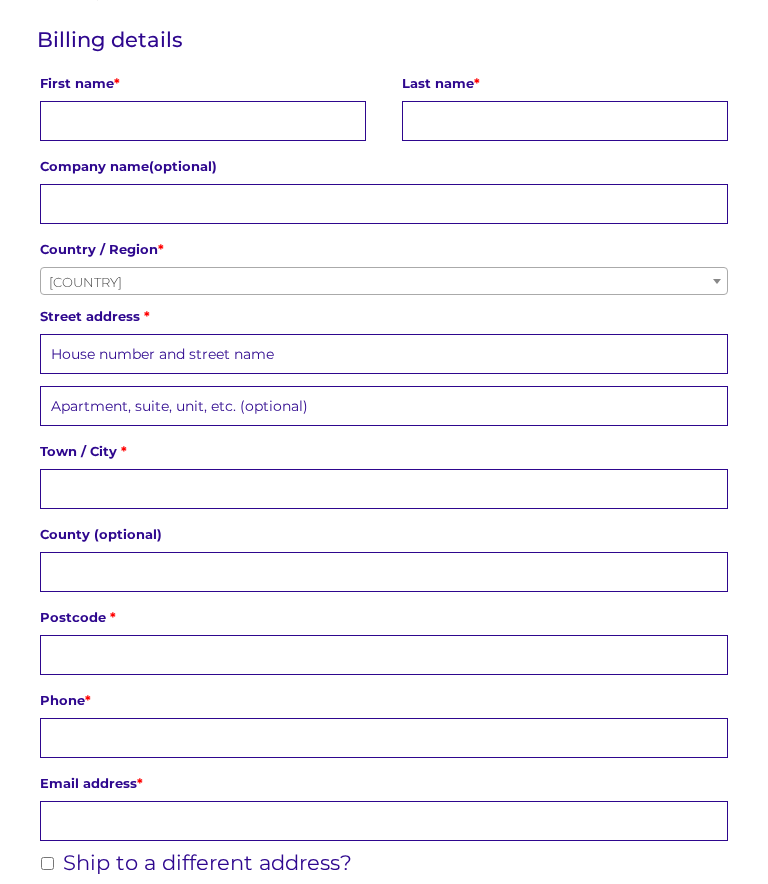 click on "First name  *" at bounding box center (203, 122) 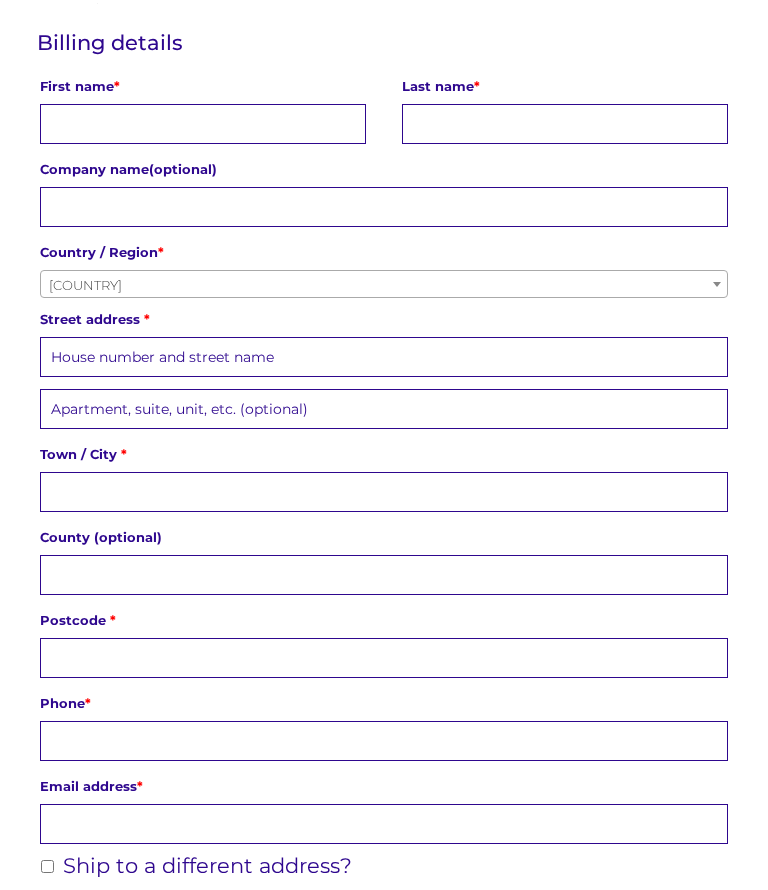 scroll, scrollTop: 410, scrollLeft: 0, axis: vertical 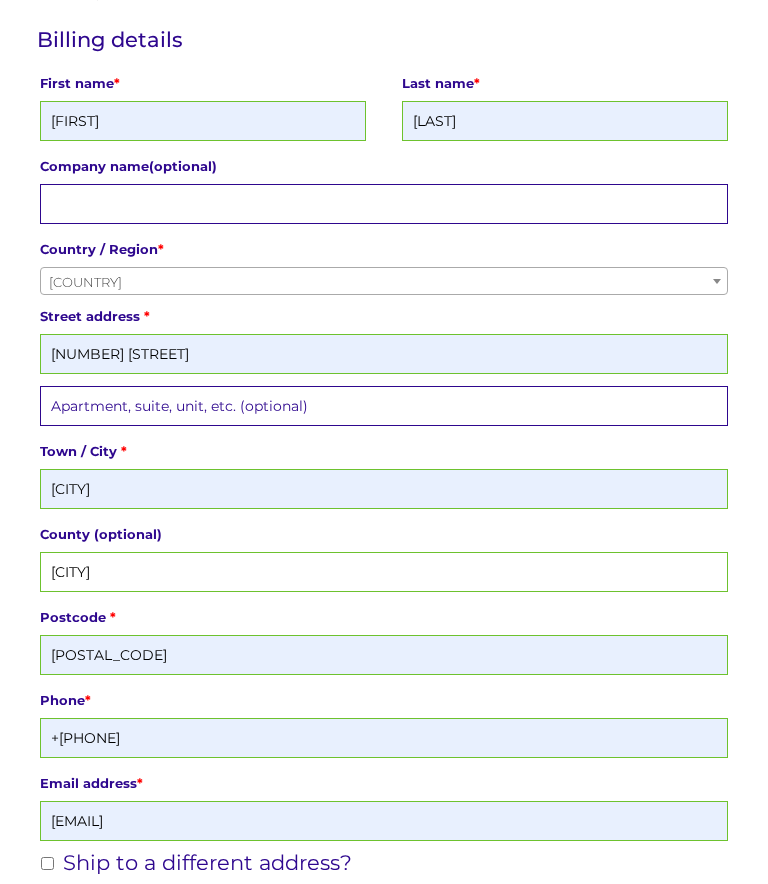 click on "Avon" at bounding box center [384, 572] 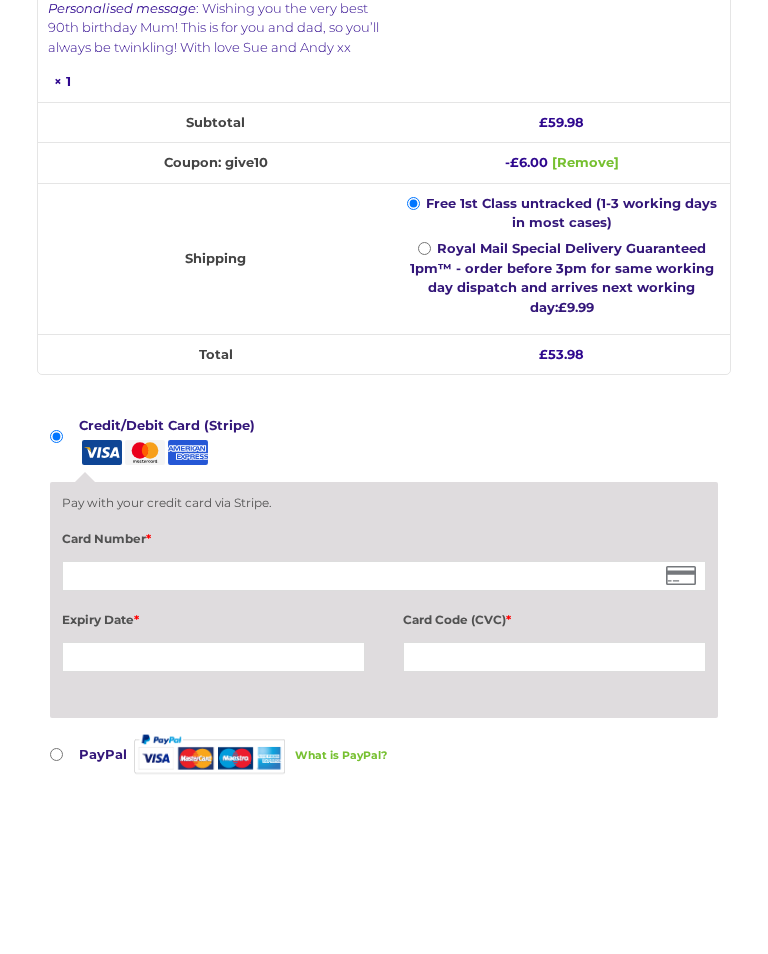 scroll, scrollTop: 1534, scrollLeft: 0, axis: vertical 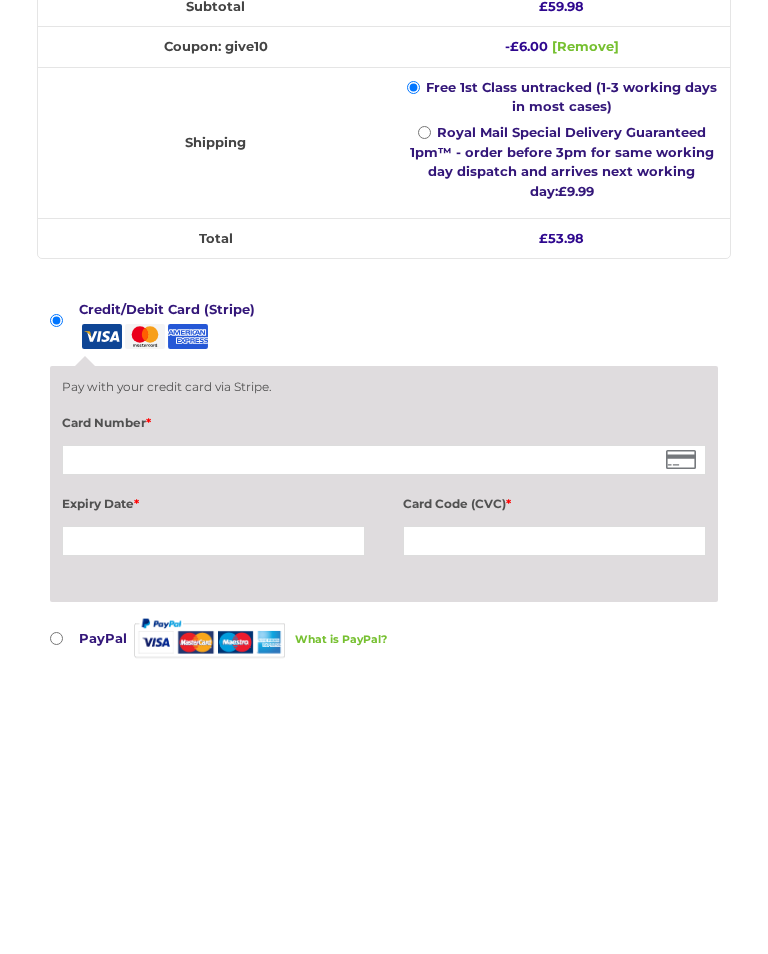 type on "North Somerset" 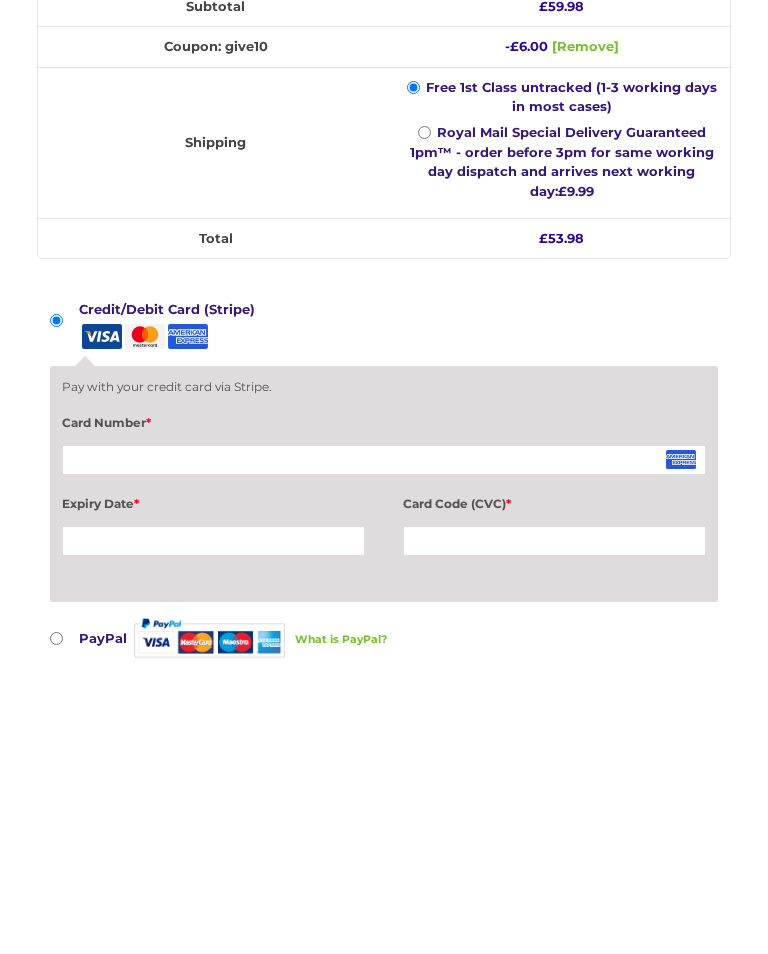 click at bounding box center (213, 811) 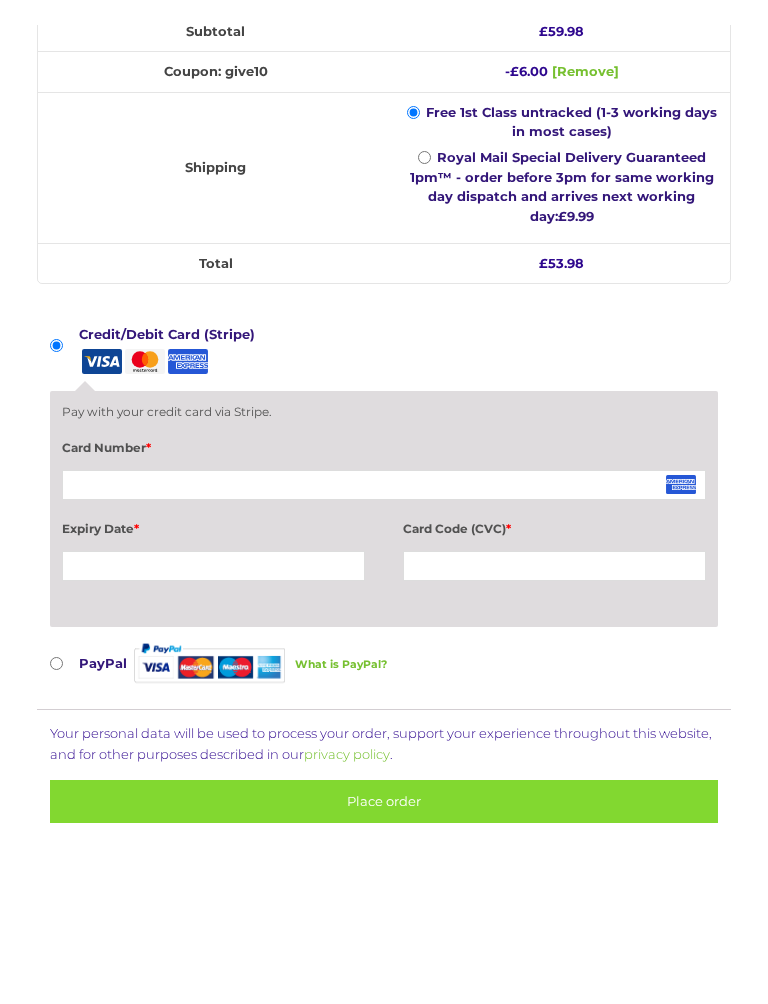 scroll, scrollTop: 1725, scrollLeft: 0, axis: vertical 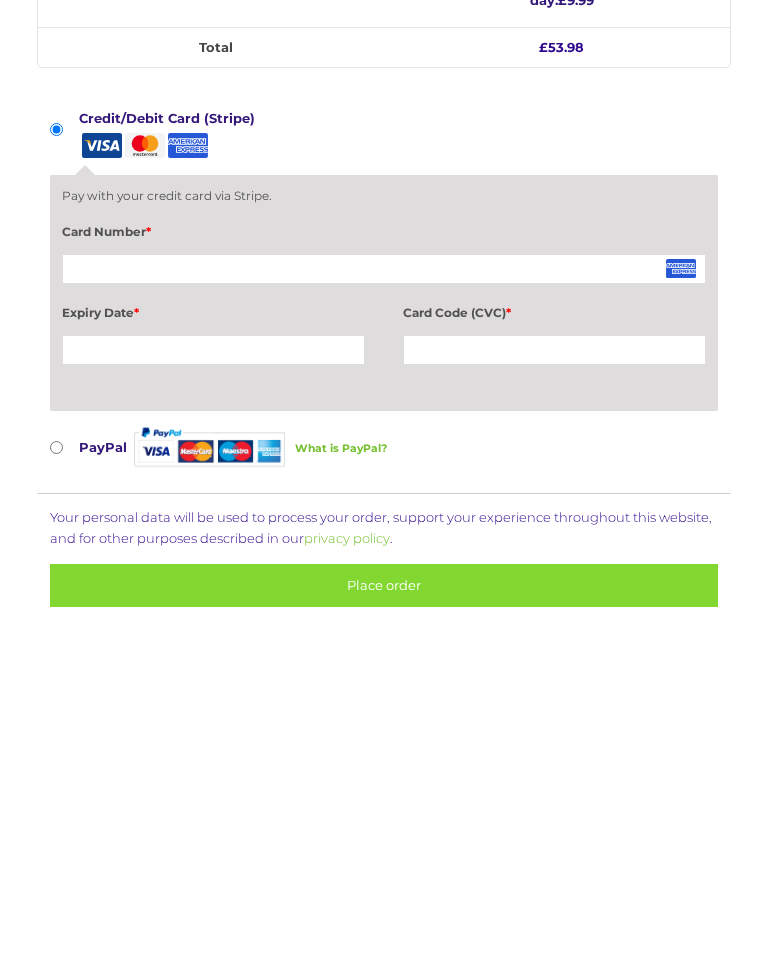 click on "Place order" at bounding box center (384, 855) 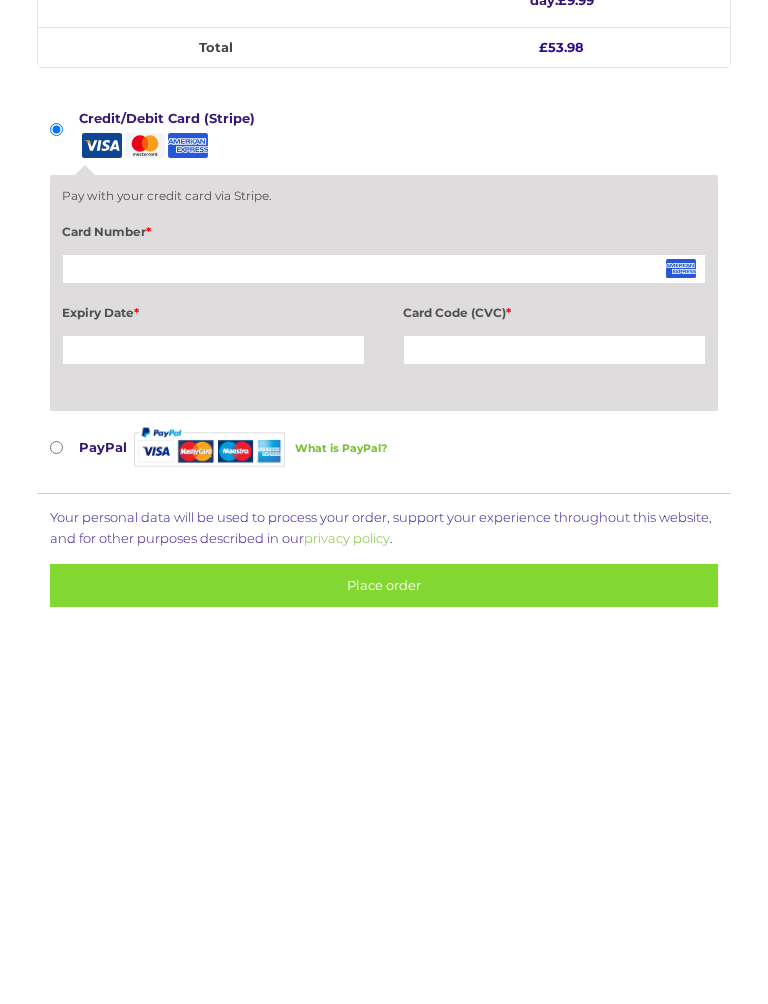 scroll, scrollTop: 1996, scrollLeft: 0, axis: vertical 